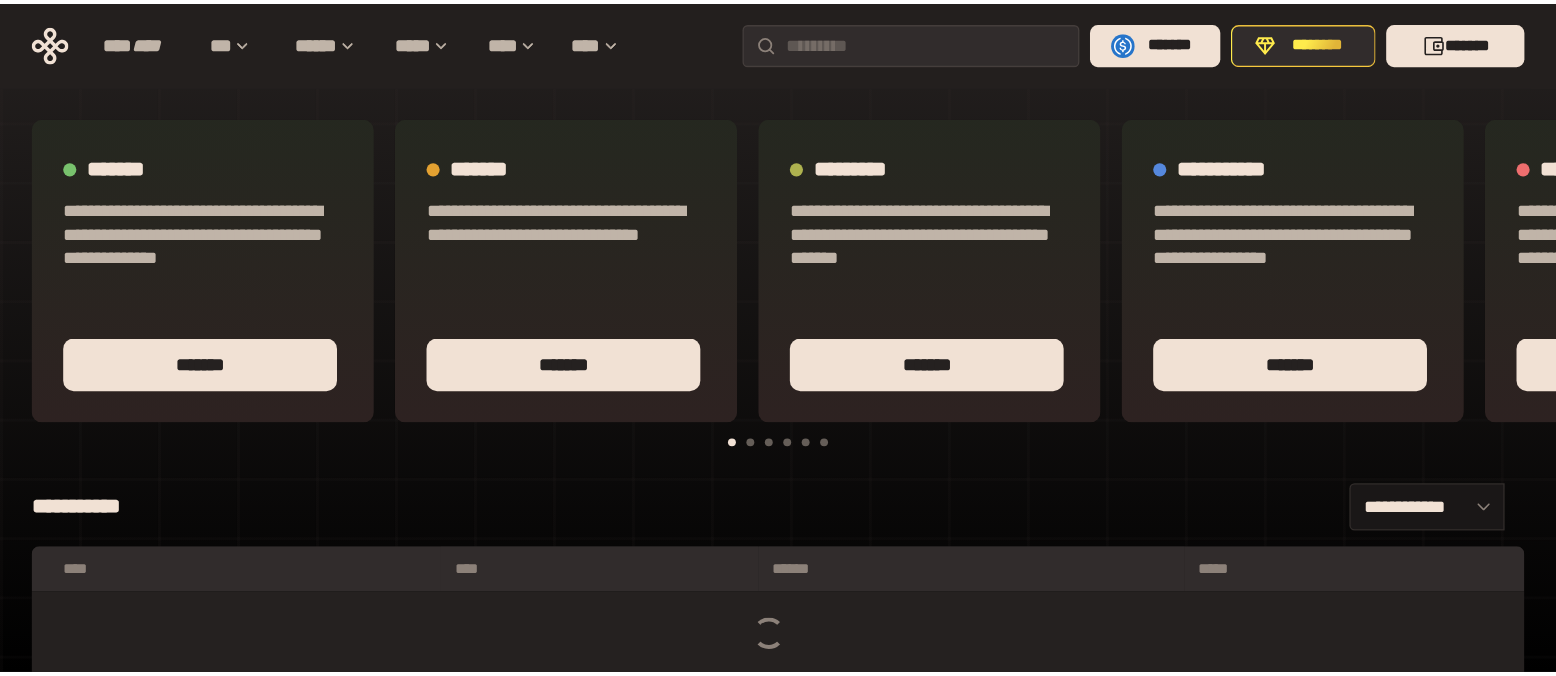 scroll, scrollTop: 0, scrollLeft: 0, axis: both 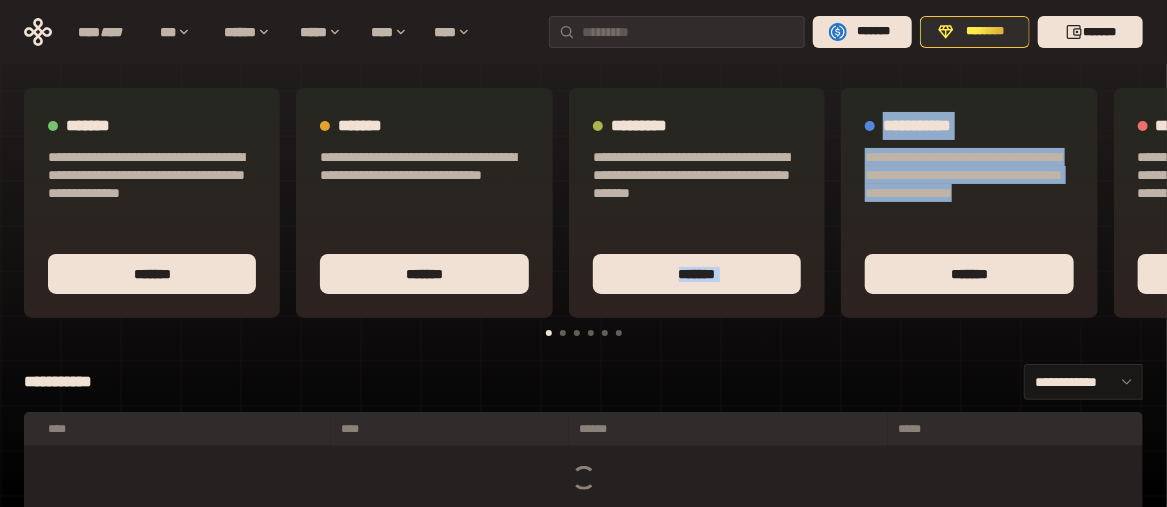 drag, startPoint x: 1048, startPoint y: 215, endPoint x: 561, endPoint y: 218, distance: 487.00925 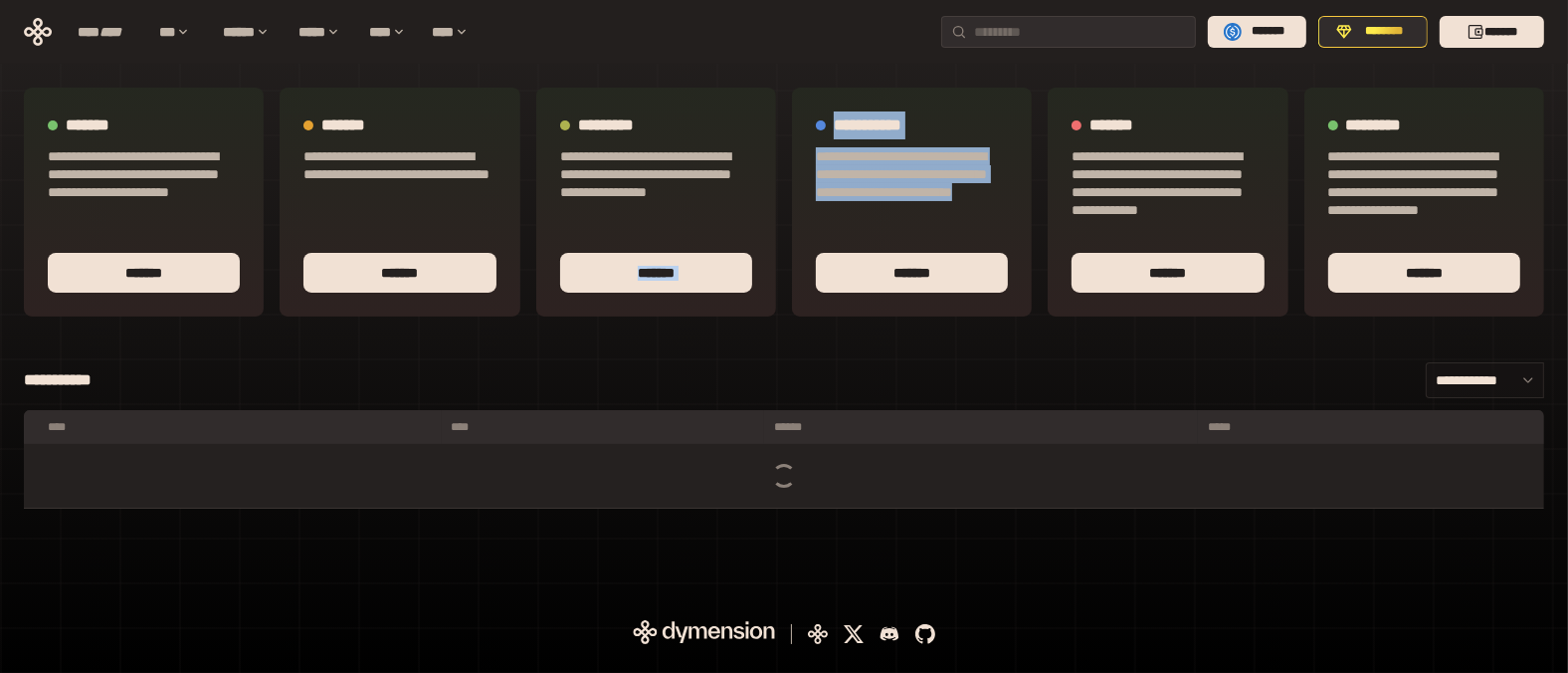 click on "**********" at bounding box center [1485, 380] 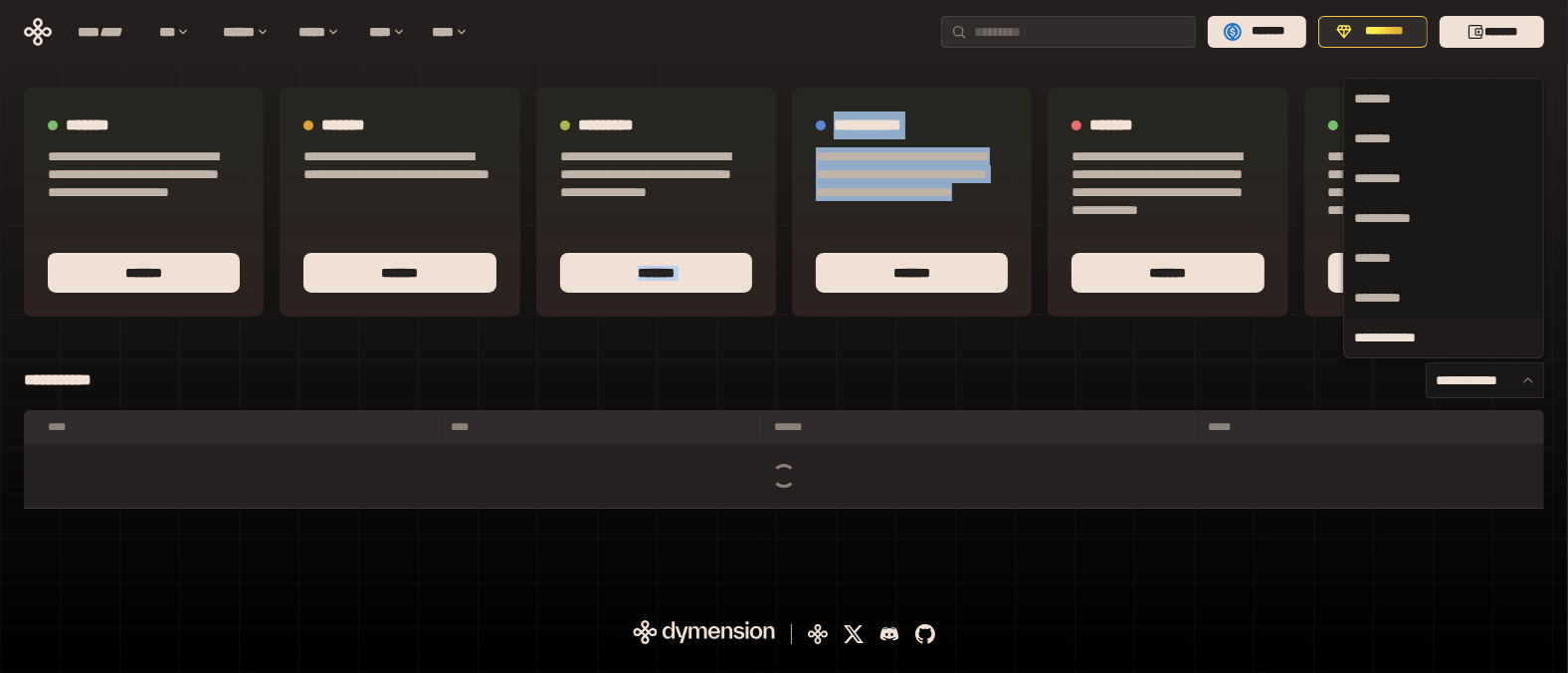 click on "**********" at bounding box center [784, 380] 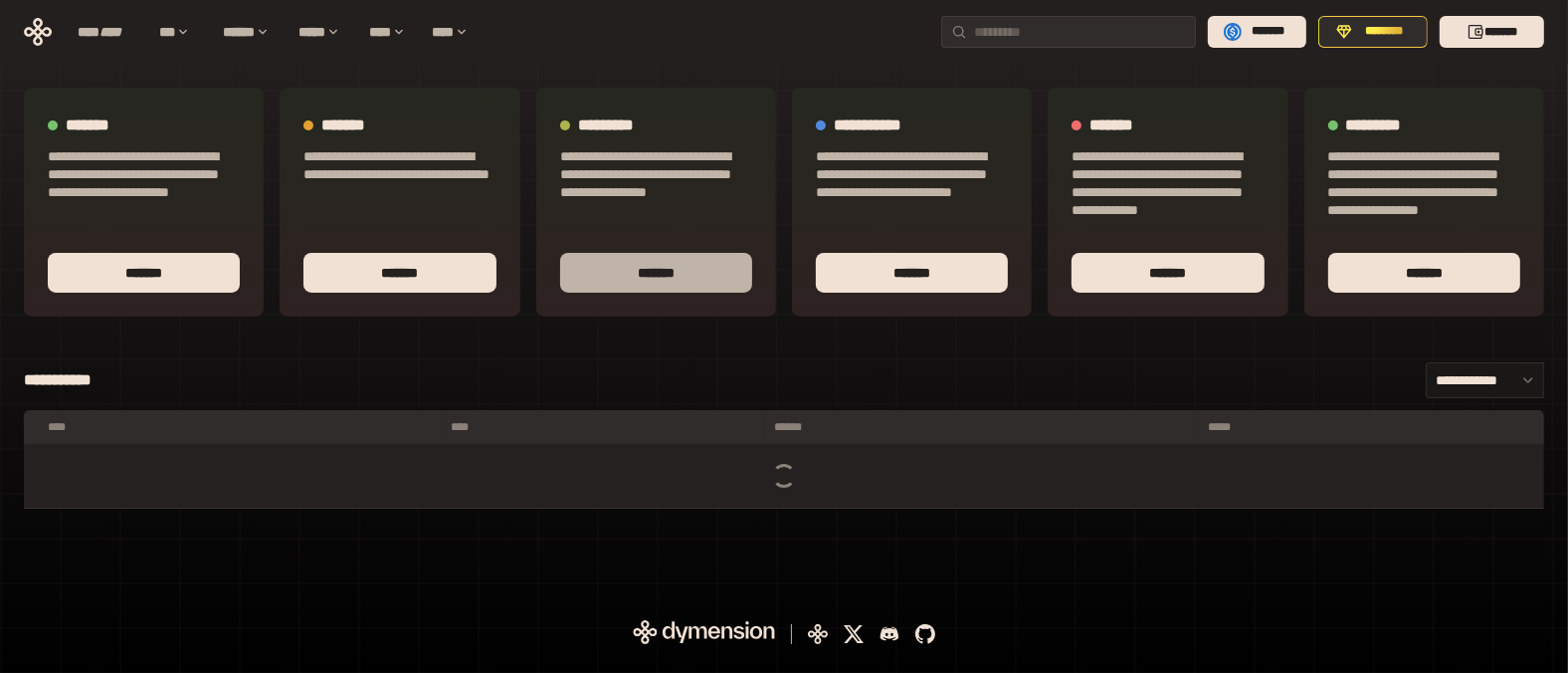 click on "*******" at bounding box center (656, 273) 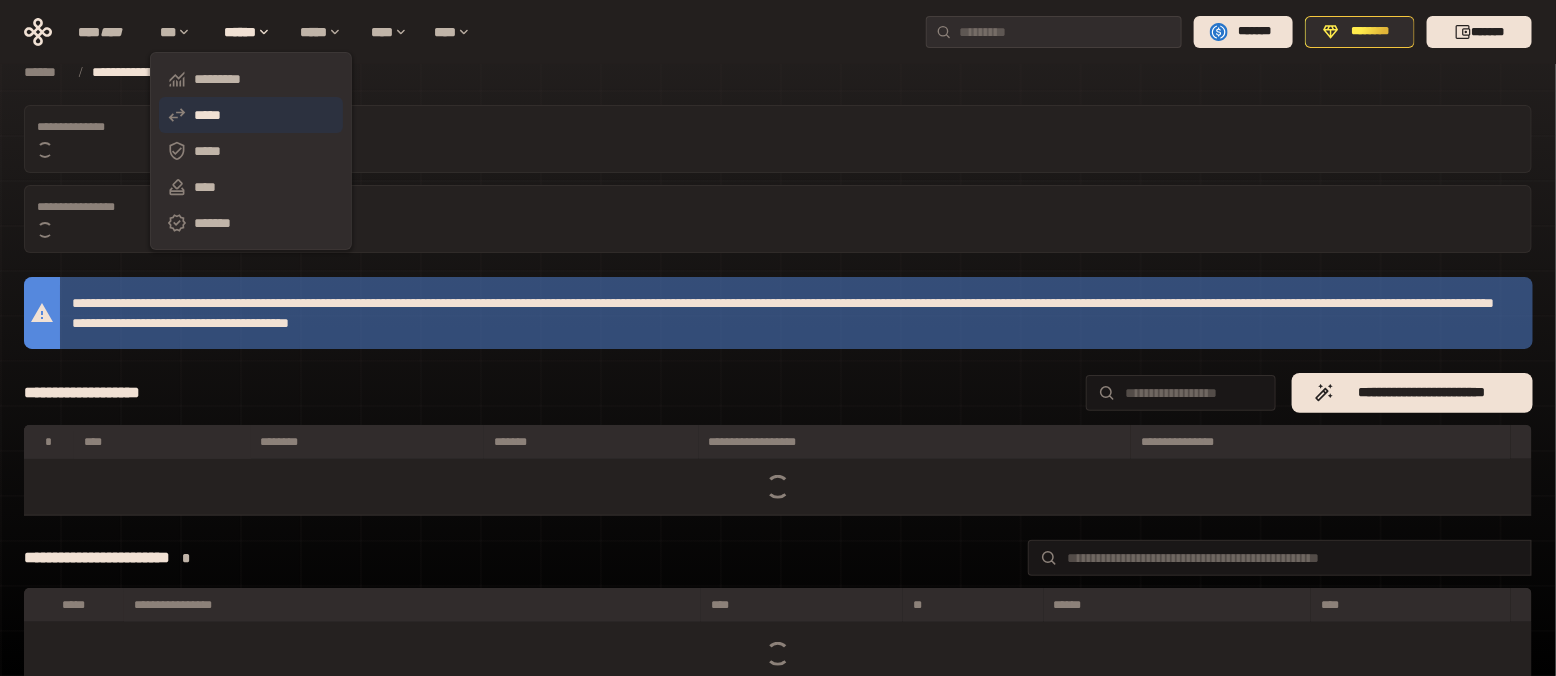 click on "*****" at bounding box center (251, 115) 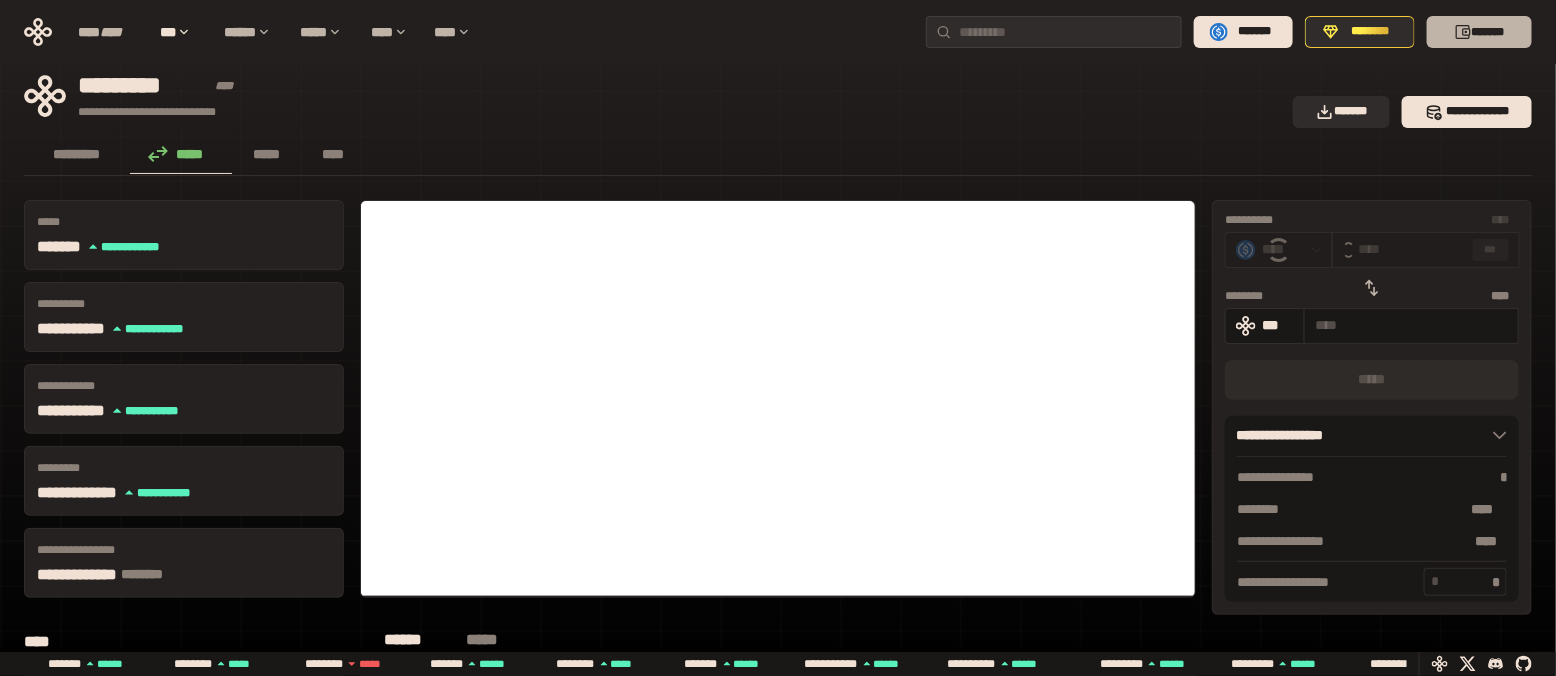 click on "*******" at bounding box center (1479, 32) 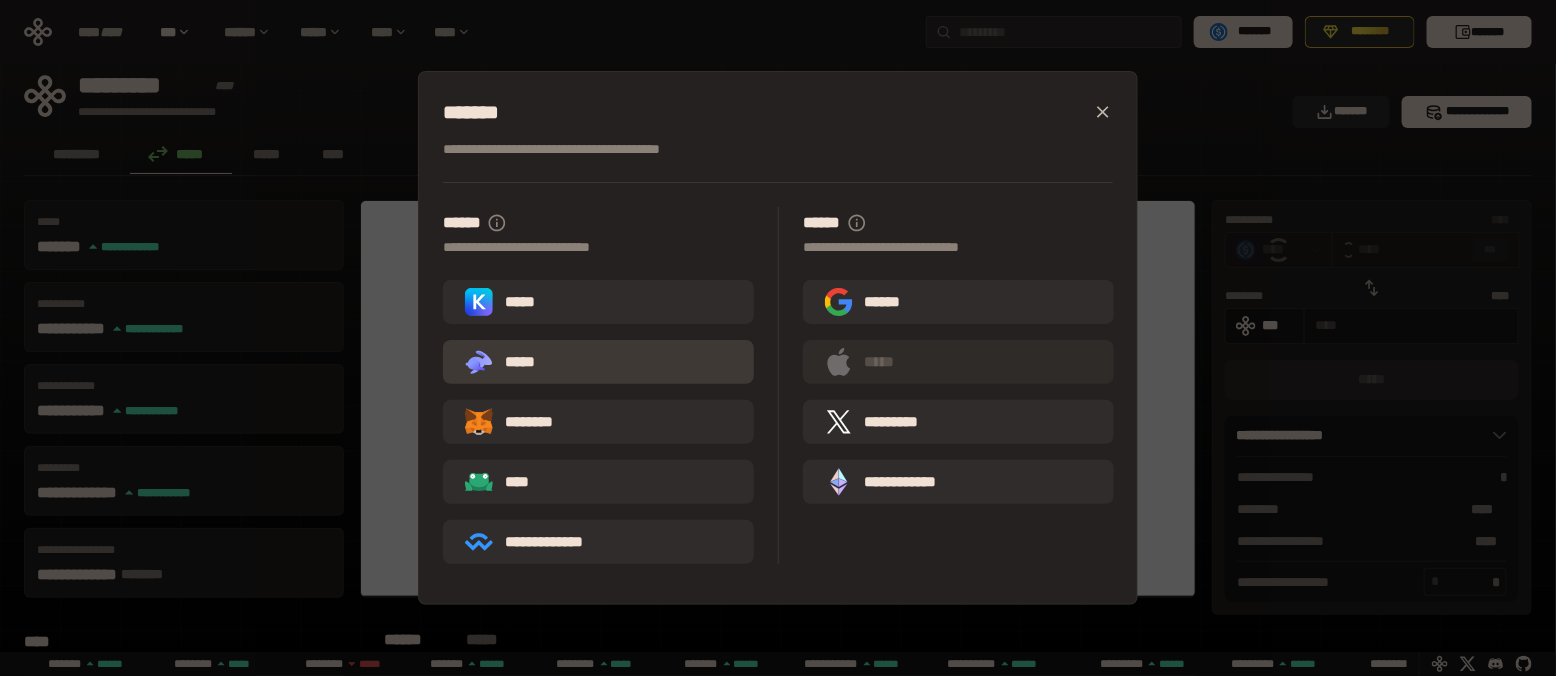 click on ".st0{fill:url(#SVGID_1_);}
.st1{fill-rule:evenodd;clip-rule:evenodd;fill:url(#SVGID_00000161597173617360504640000012432366591255278478_);}
.st2{fill-rule:evenodd;clip-rule:evenodd;fill:url(#SVGID_00000021803777515098205300000017382971856690286485_);}
.st3{fill:url(#SVGID_00000031192219548086493050000012287181694732331425_);}
*****" at bounding box center [598, 362] 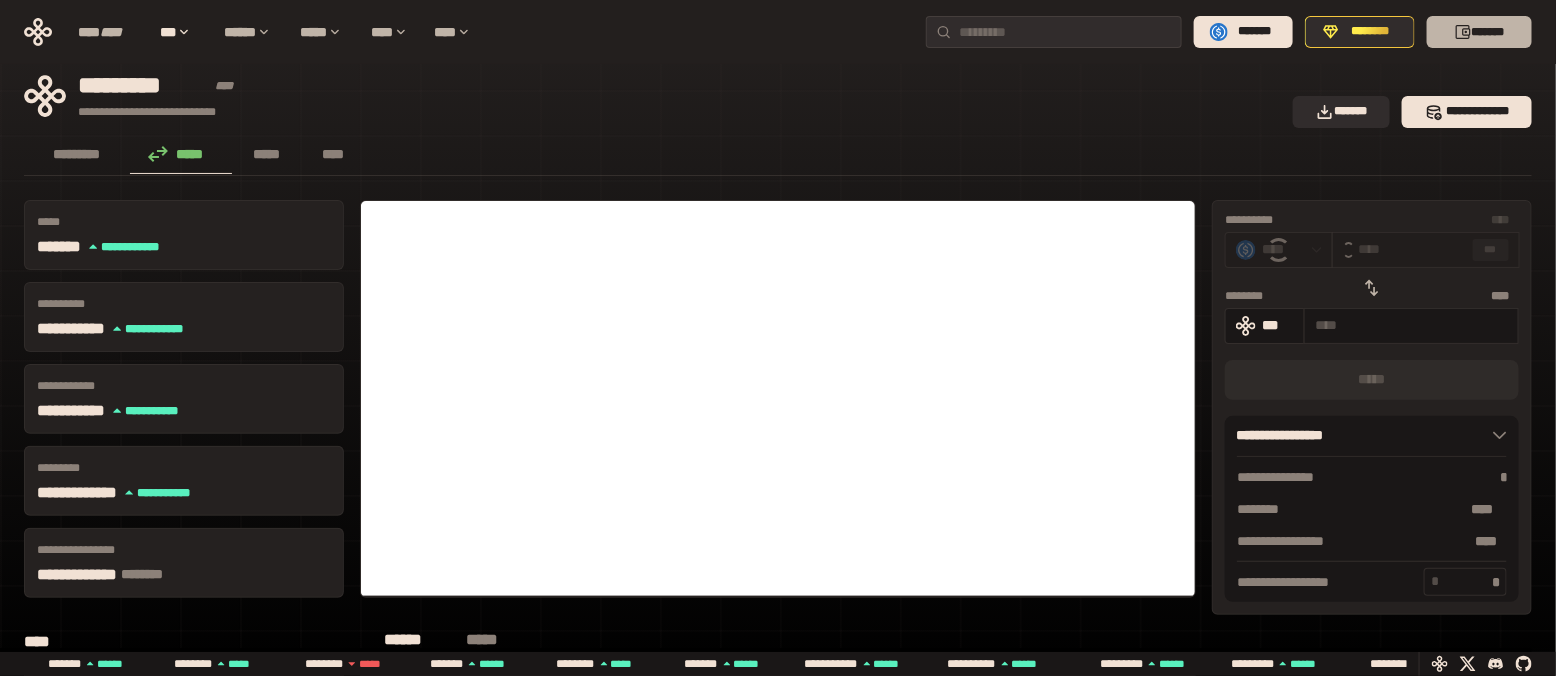 click on "*******" at bounding box center [1479, 32] 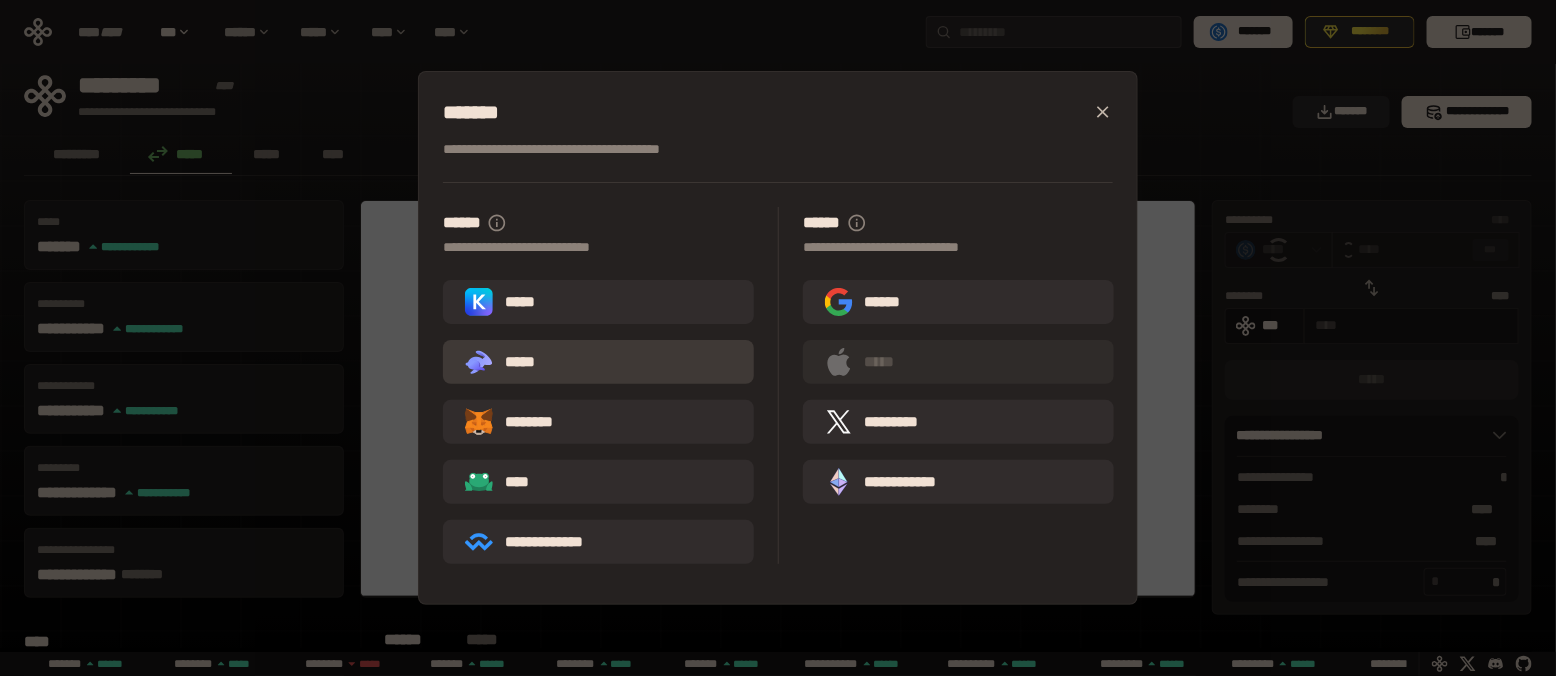 click on ".st0{fill:url(#SVGID_1_);}
.st1{fill-rule:evenodd;clip-rule:evenodd;fill:url(#SVGID_00000161597173617360504640000012432366591255278478_);}
.st2{fill-rule:evenodd;clip-rule:evenodd;fill:url(#SVGID_00000021803777515098205300000017382971856690286485_);}
.st3{fill:url(#SVGID_00000031192219548086493050000012287181694732331425_);}
*****" at bounding box center [508, 362] 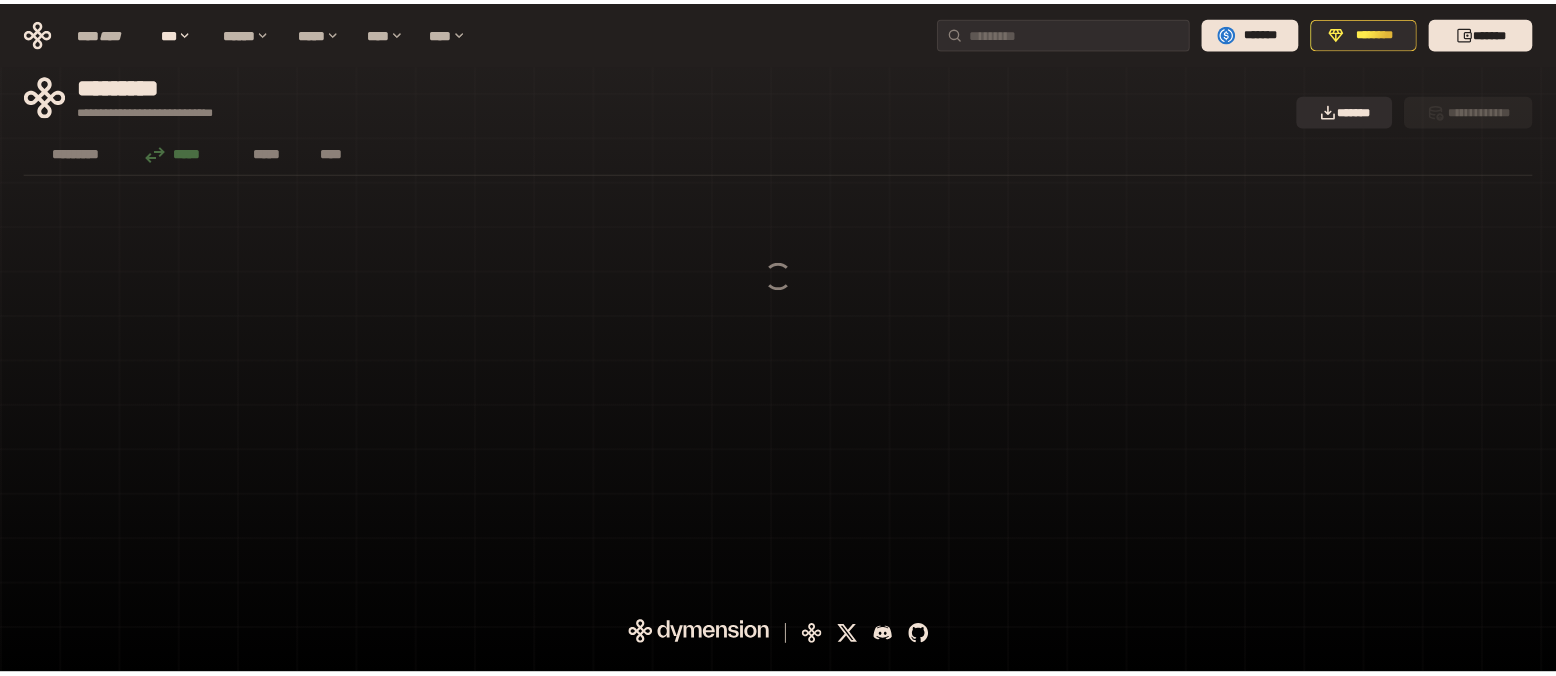 scroll, scrollTop: 0, scrollLeft: 0, axis: both 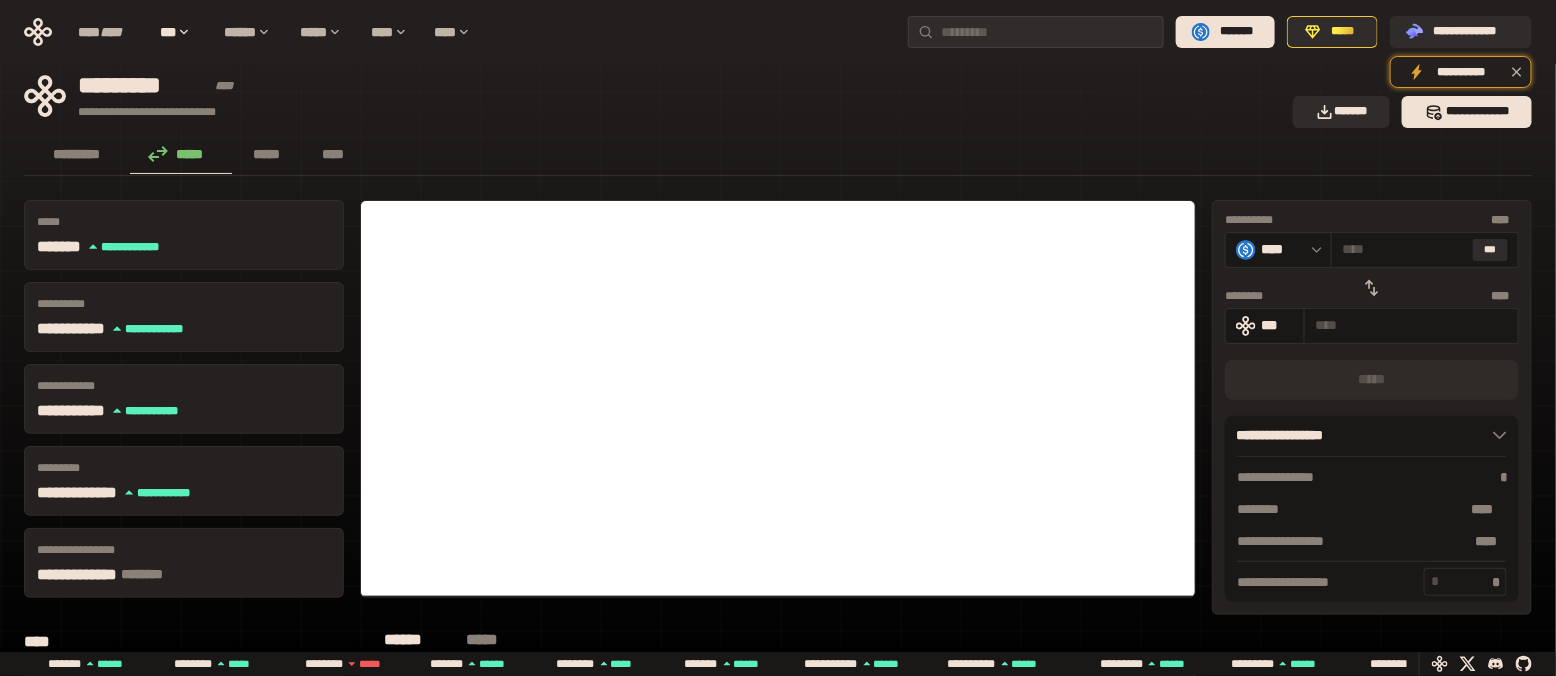 click 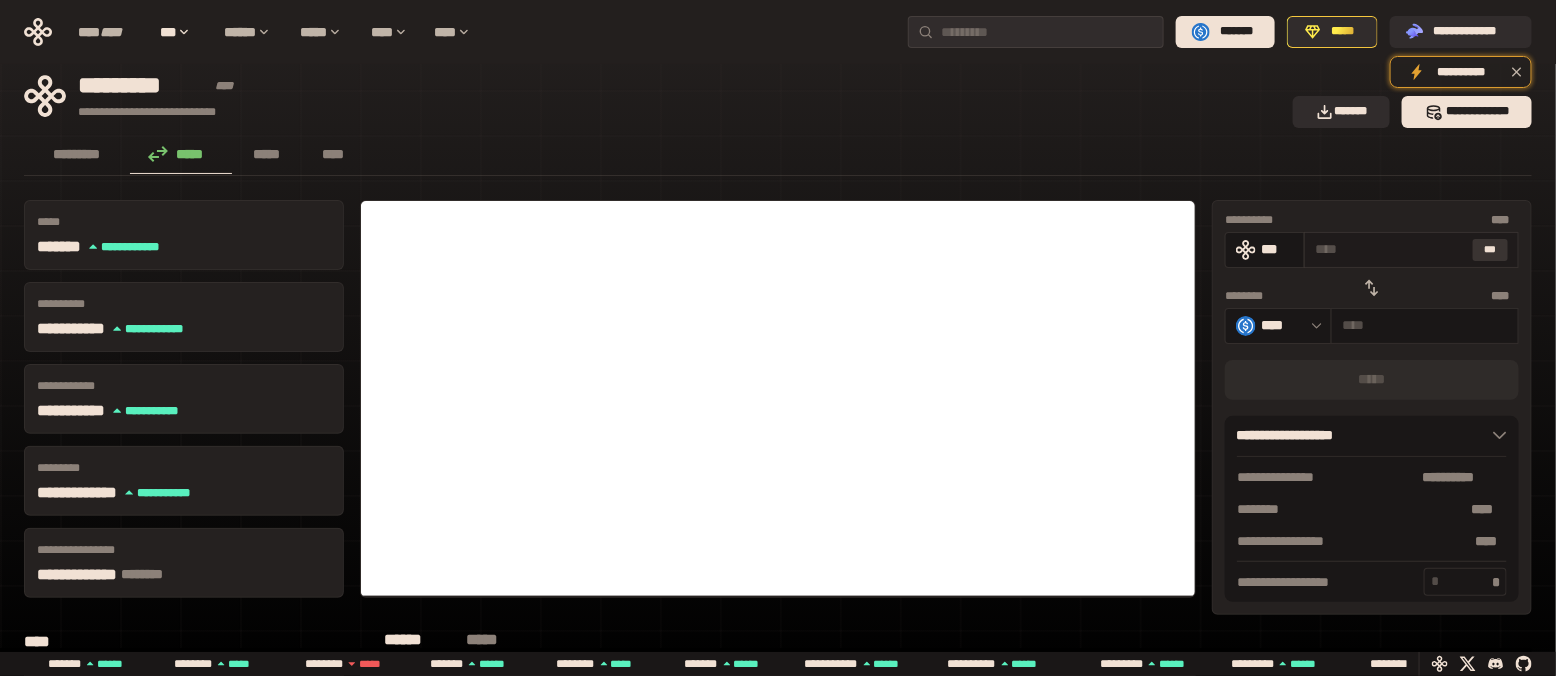click on "***" at bounding box center (1491, 250) 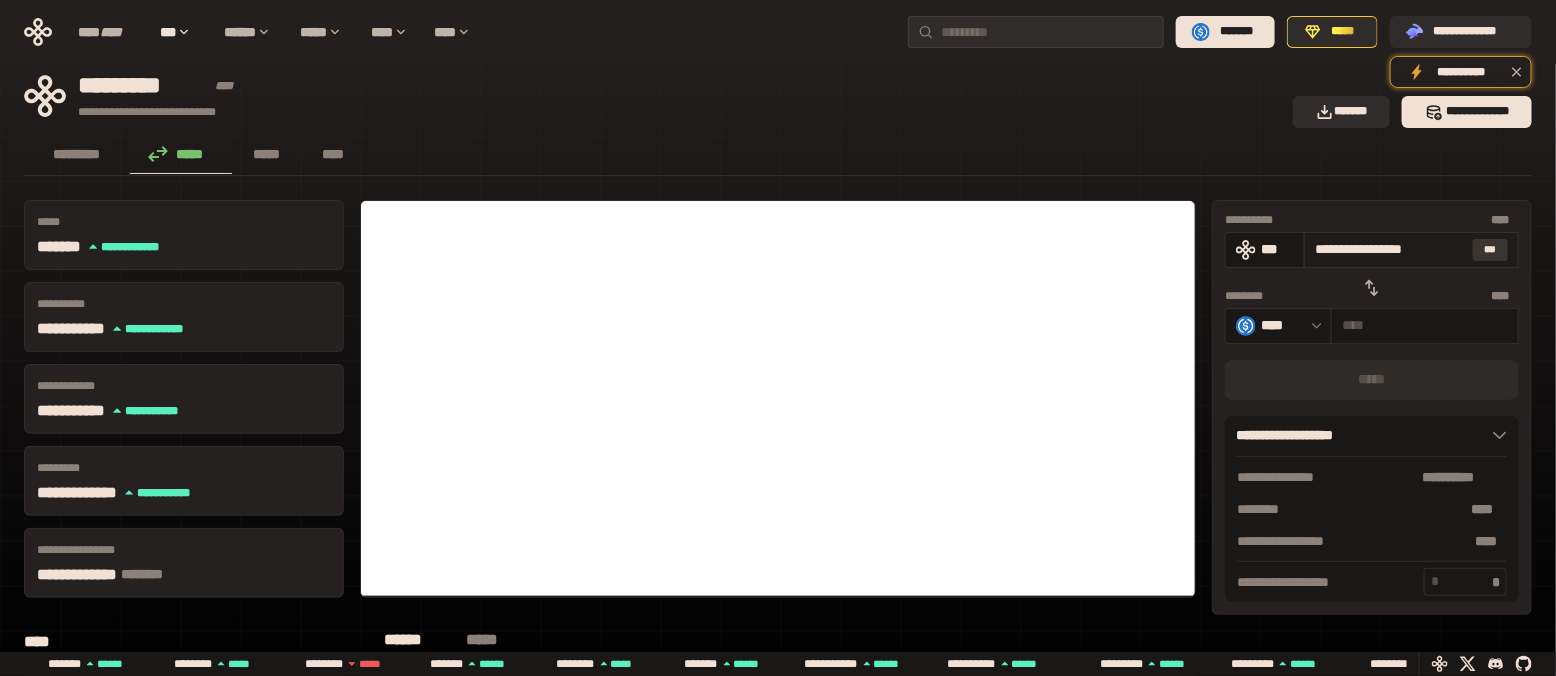 type on "********" 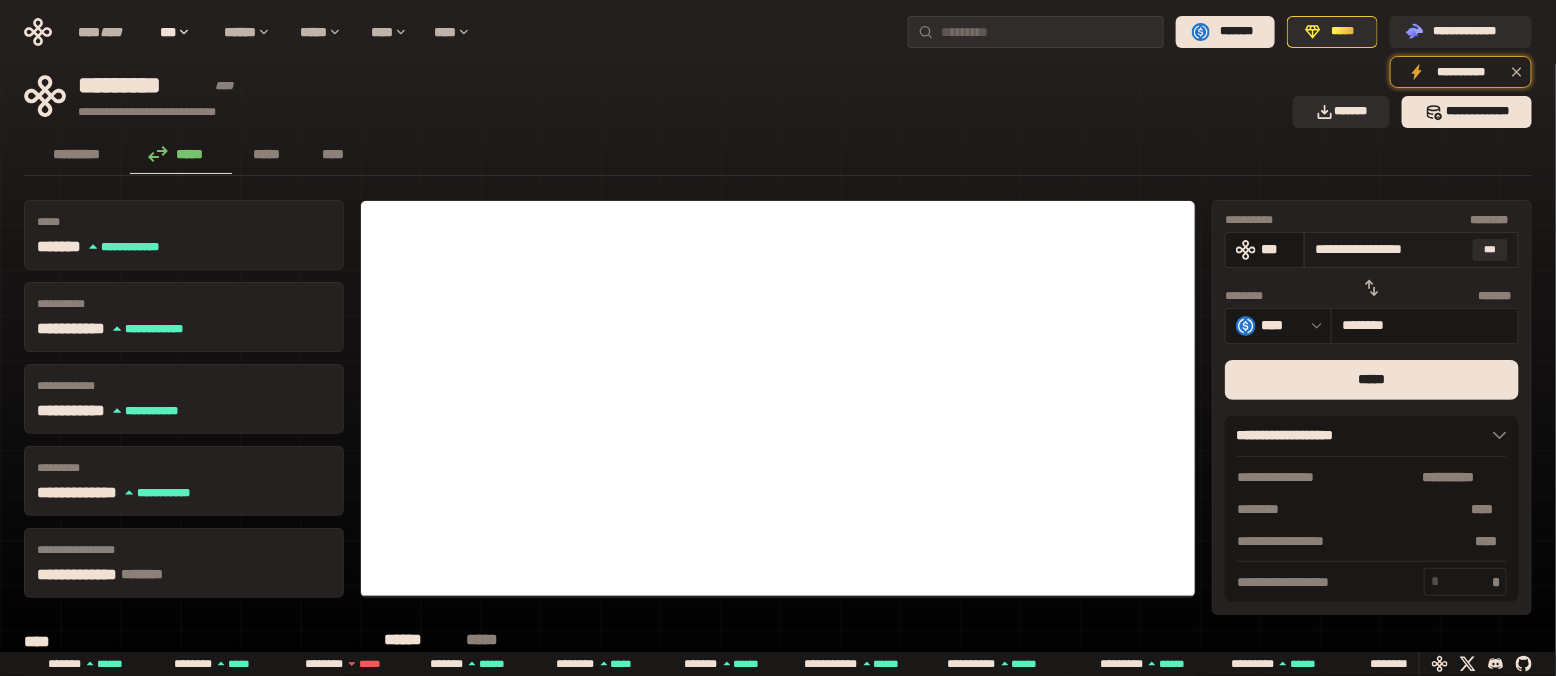 drag, startPoint x: 1318, startPoint y: 244, endPoint x: 1466, endPoint y: 245, distance: 148.00337 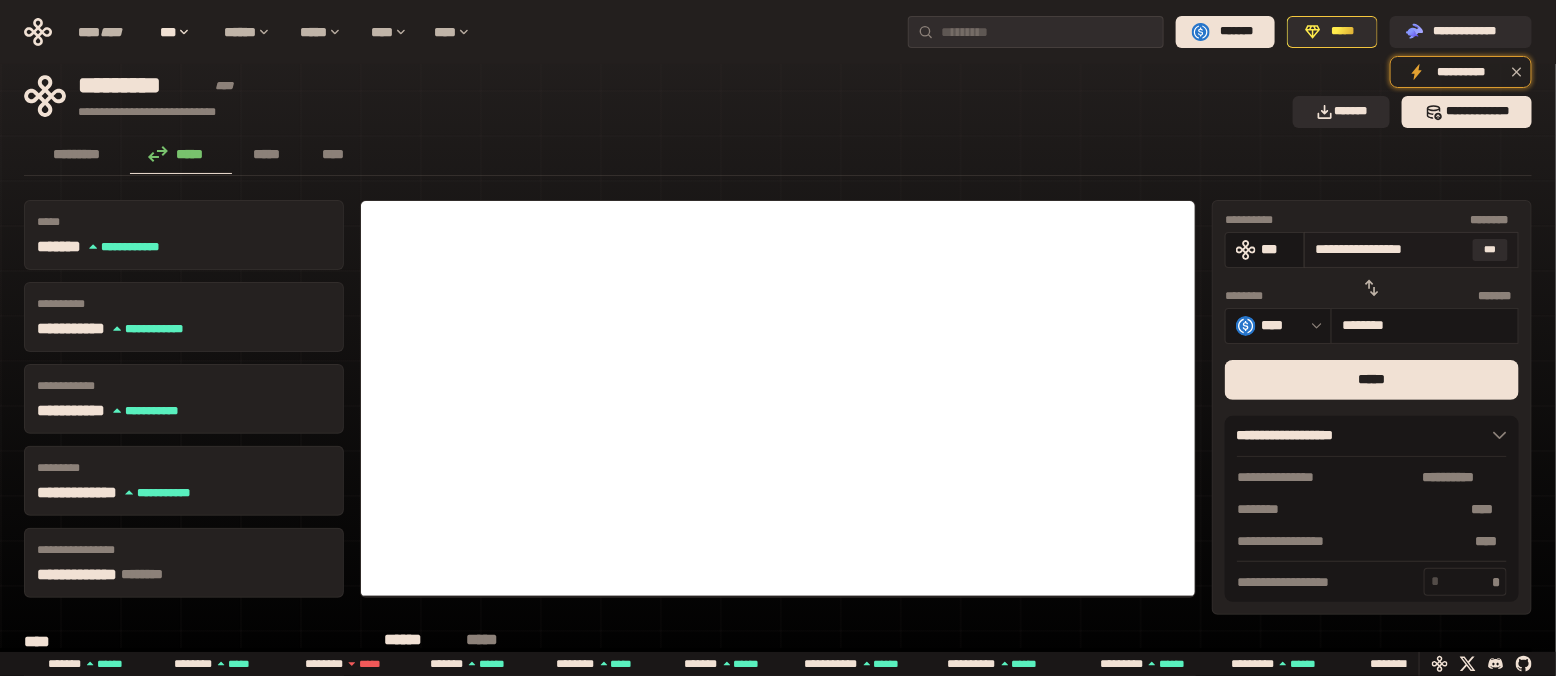 click on "**********" at bounding box center (1411, 250) 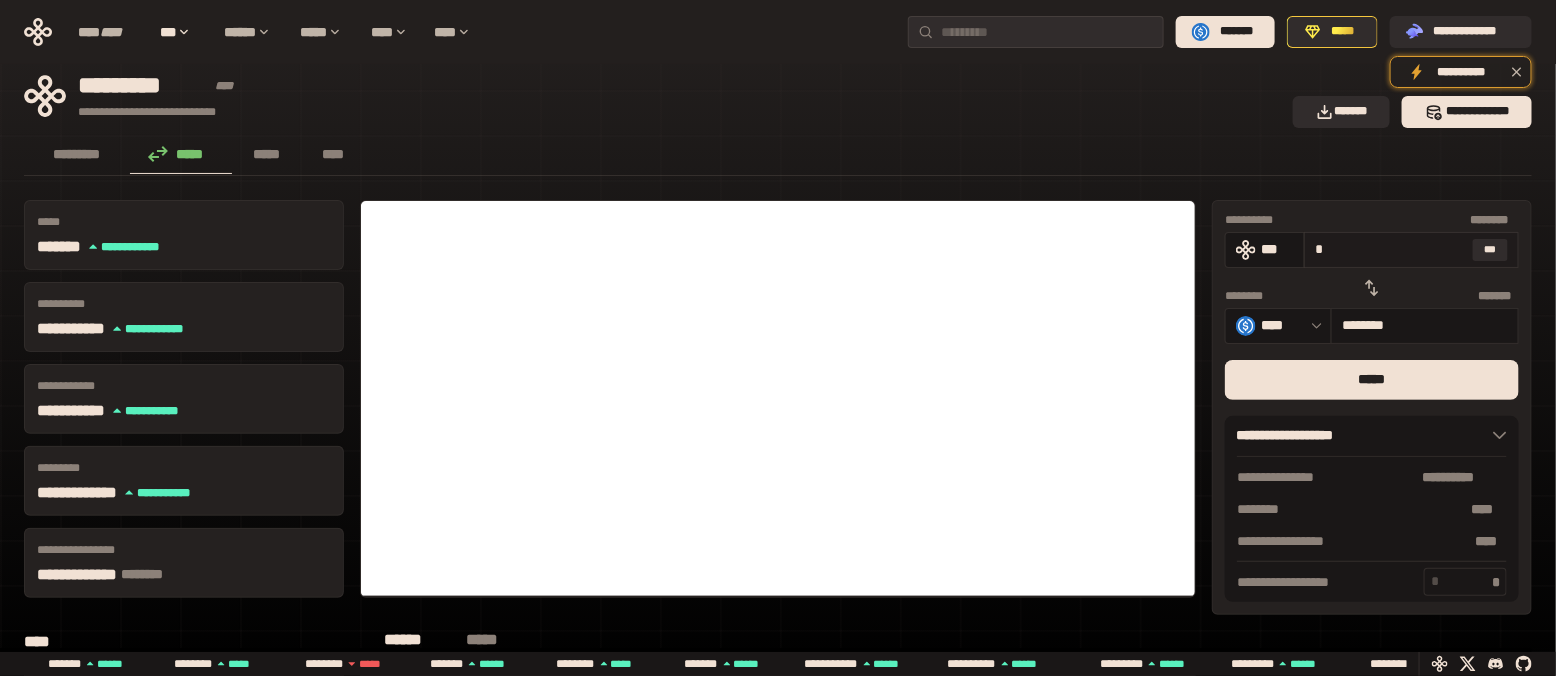 type on "********" 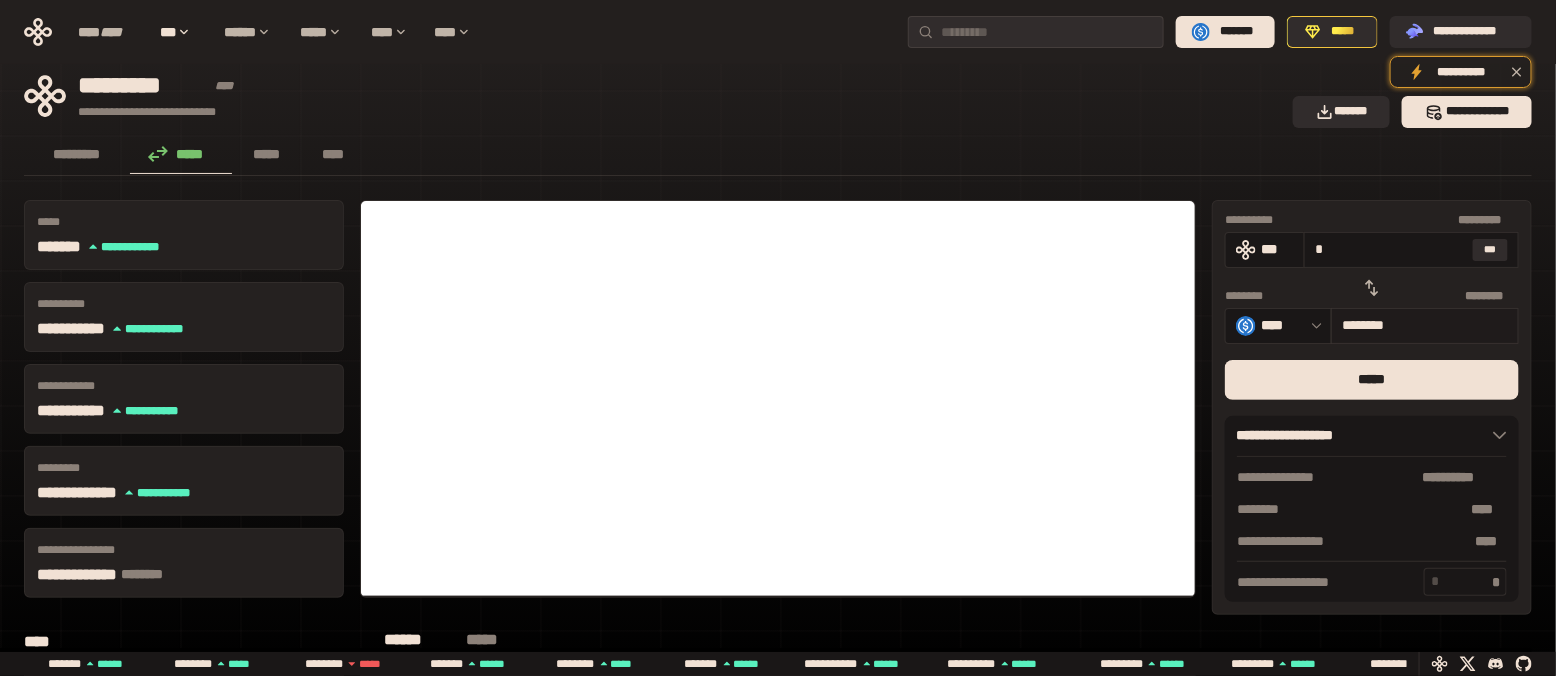 type on "*" 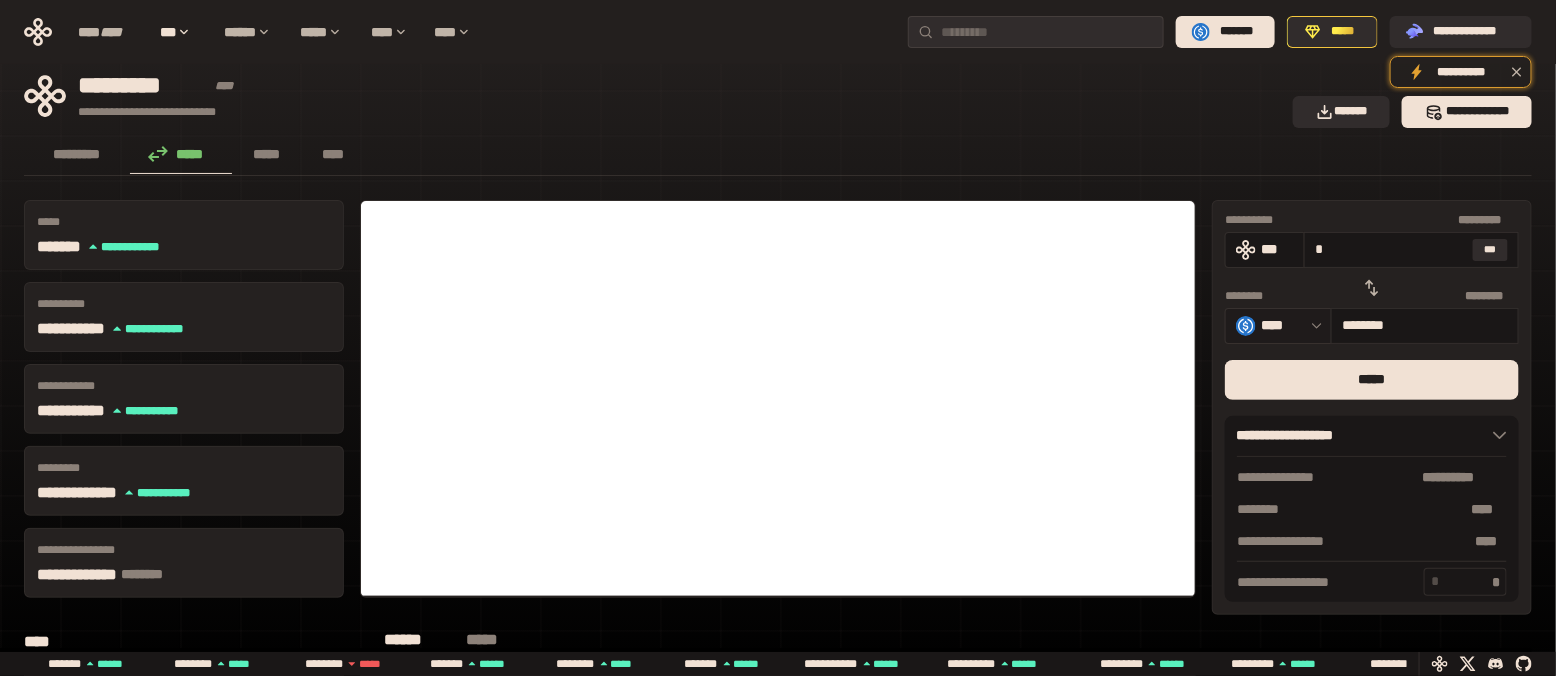 drag, startPoint x: 1400, startPoint y: 324, endPoint x: 1324, endPoint y: 325, distance: 76.00658 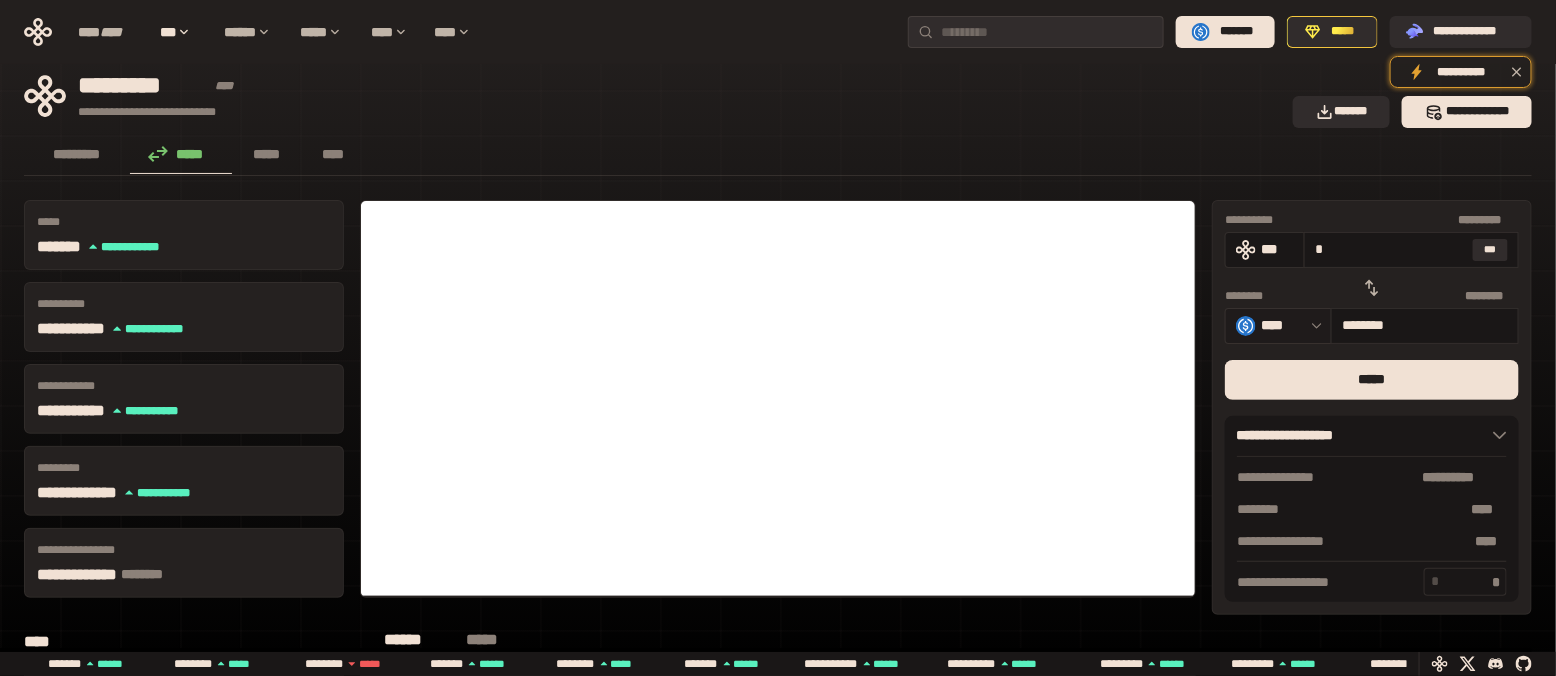 click on "**** ******** * ******" at bounding box center (1372, 326) 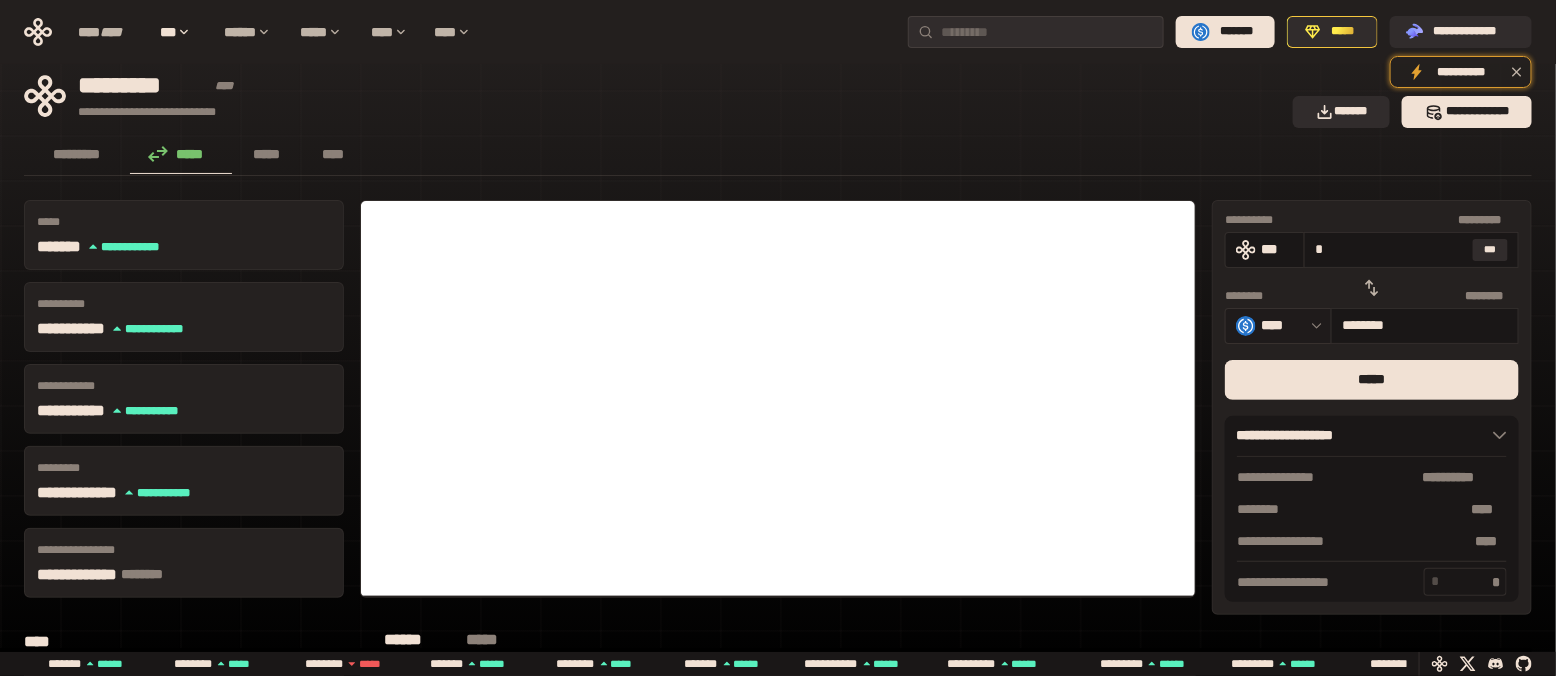 type on "*" 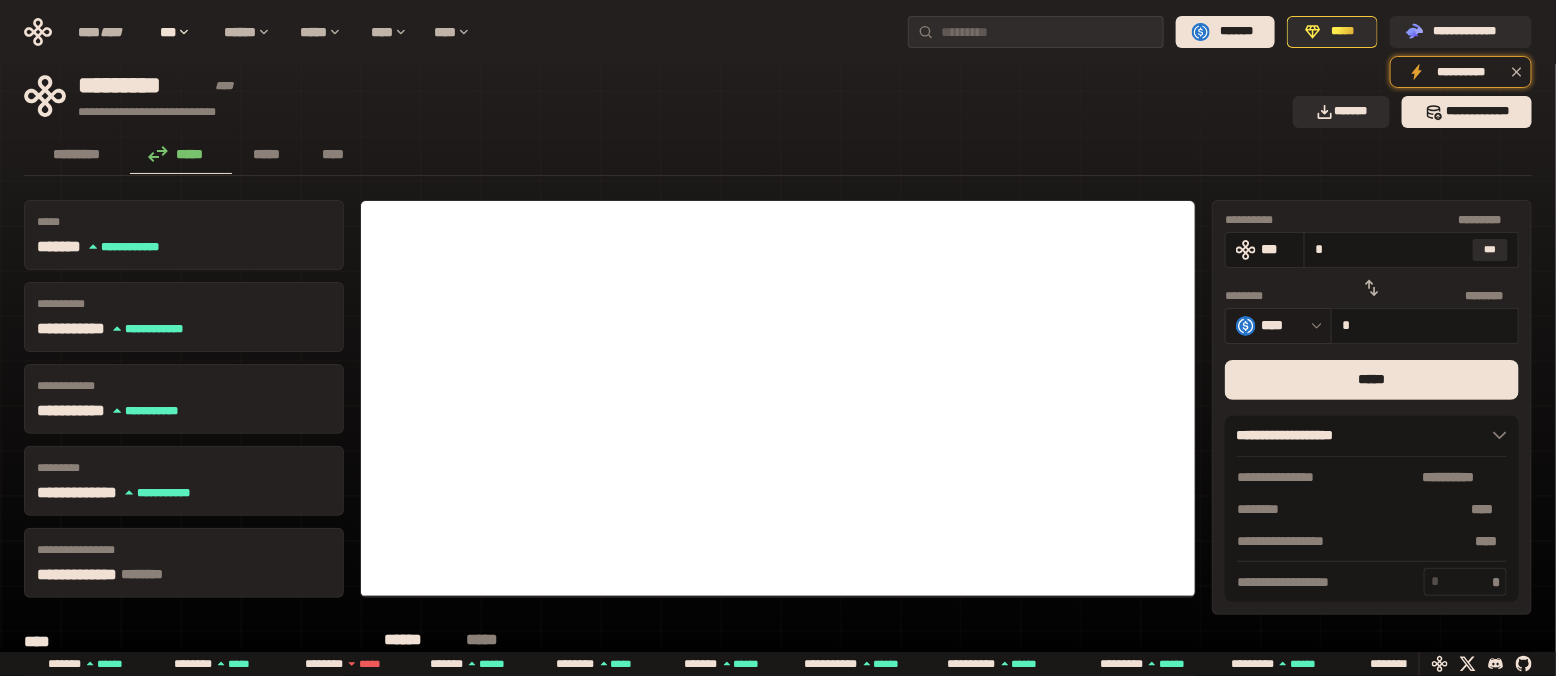 type on "**********" 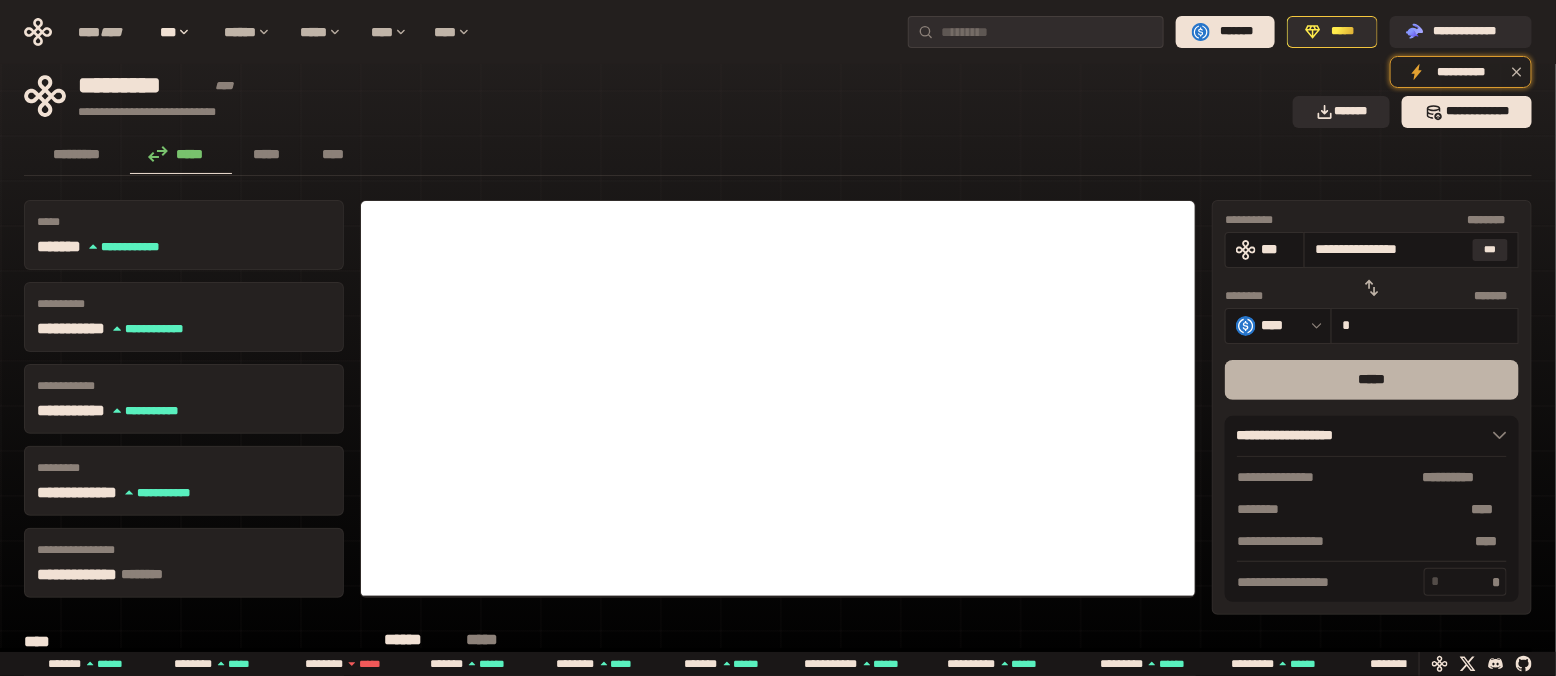 type on "*" 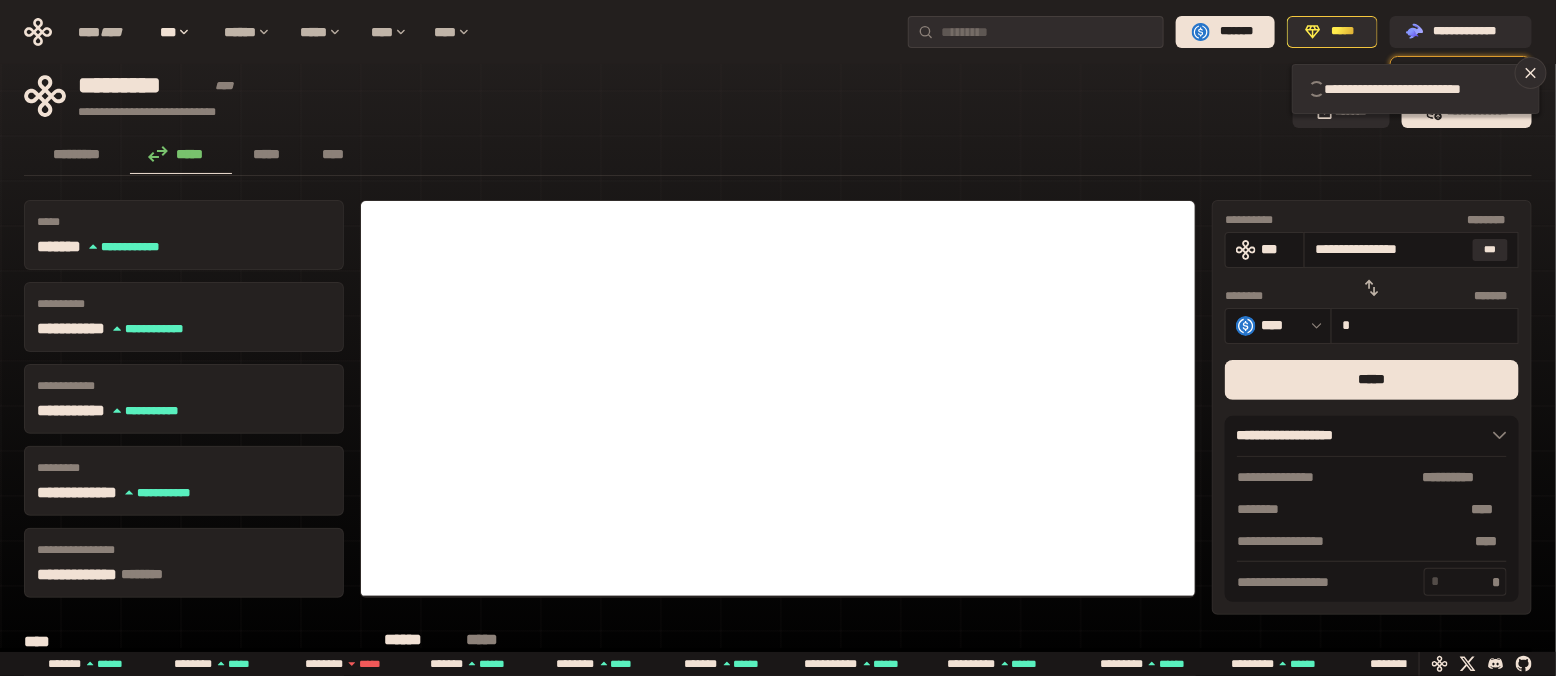 type 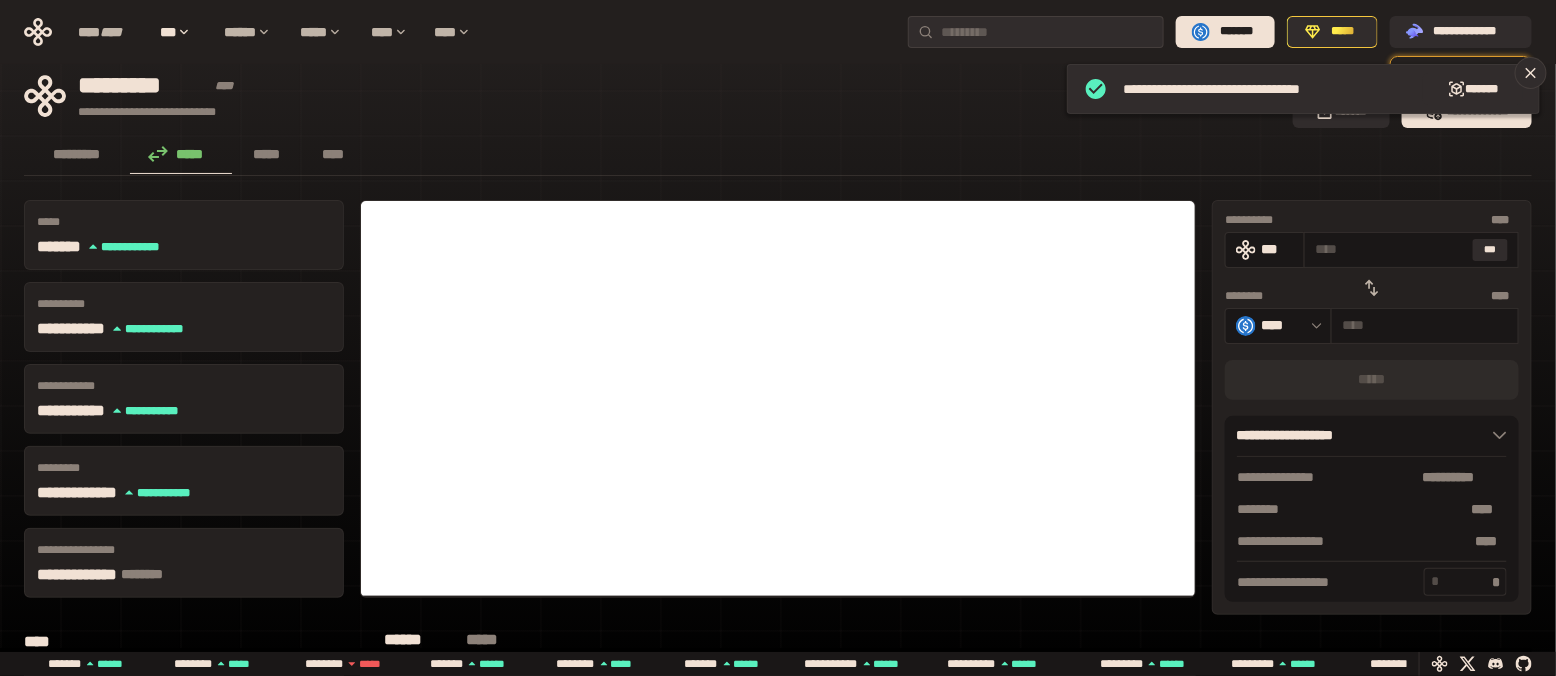 click 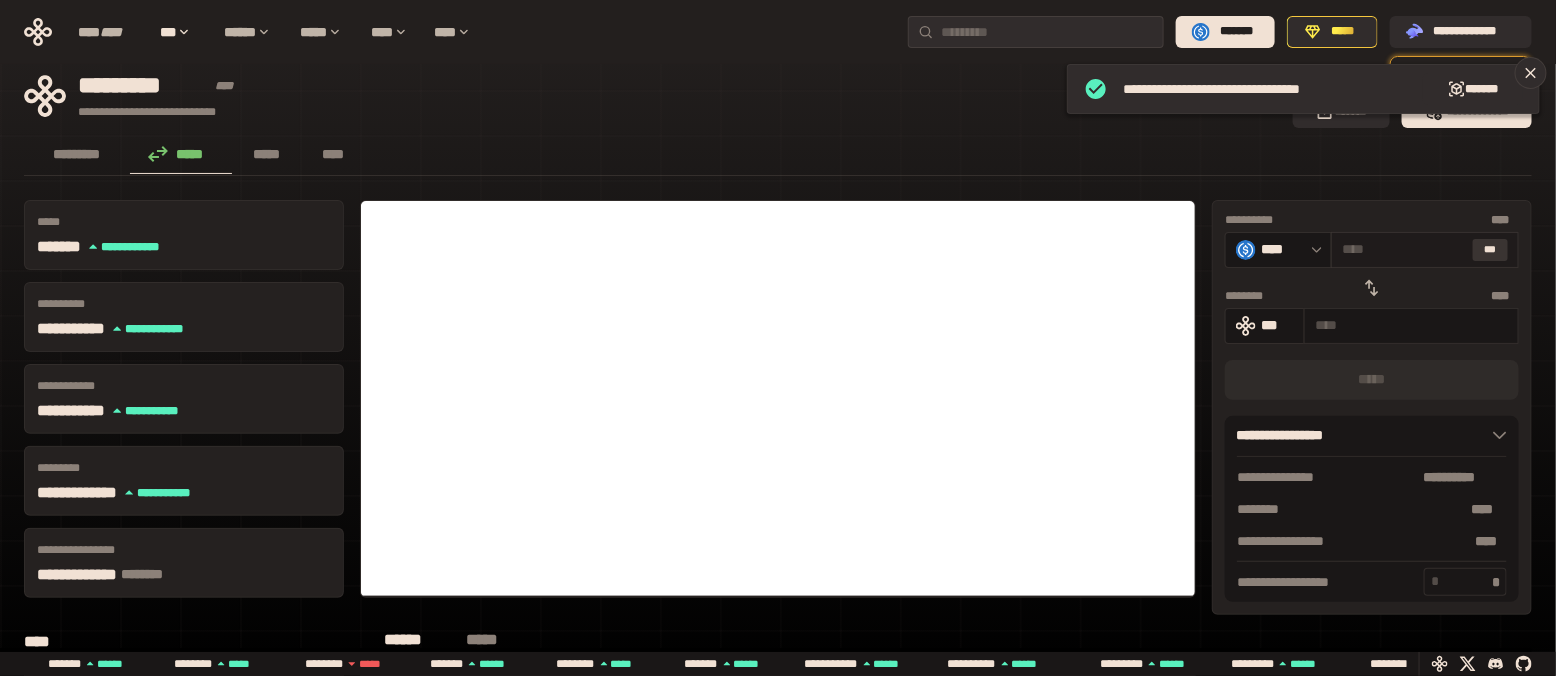 click on "***" at bounding box center [1491, 250] 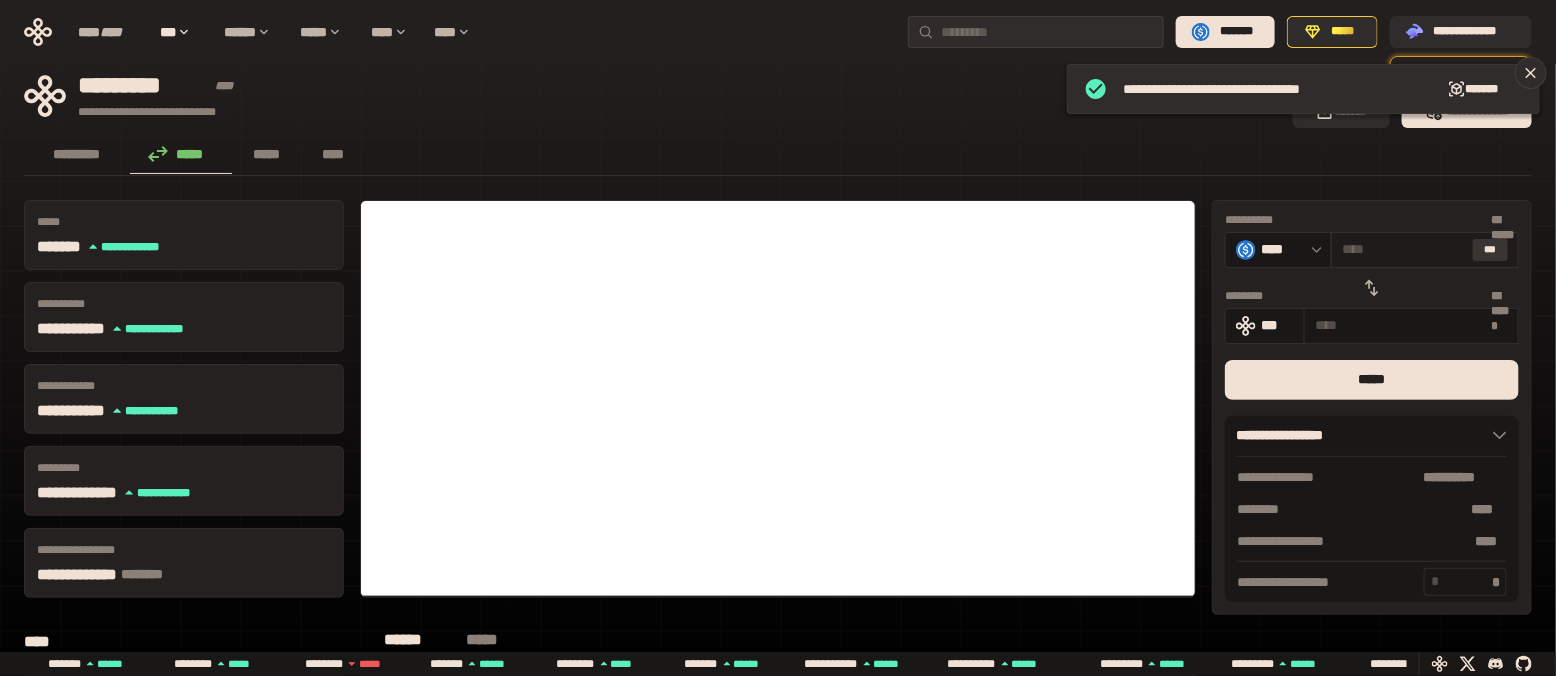 type on "*" 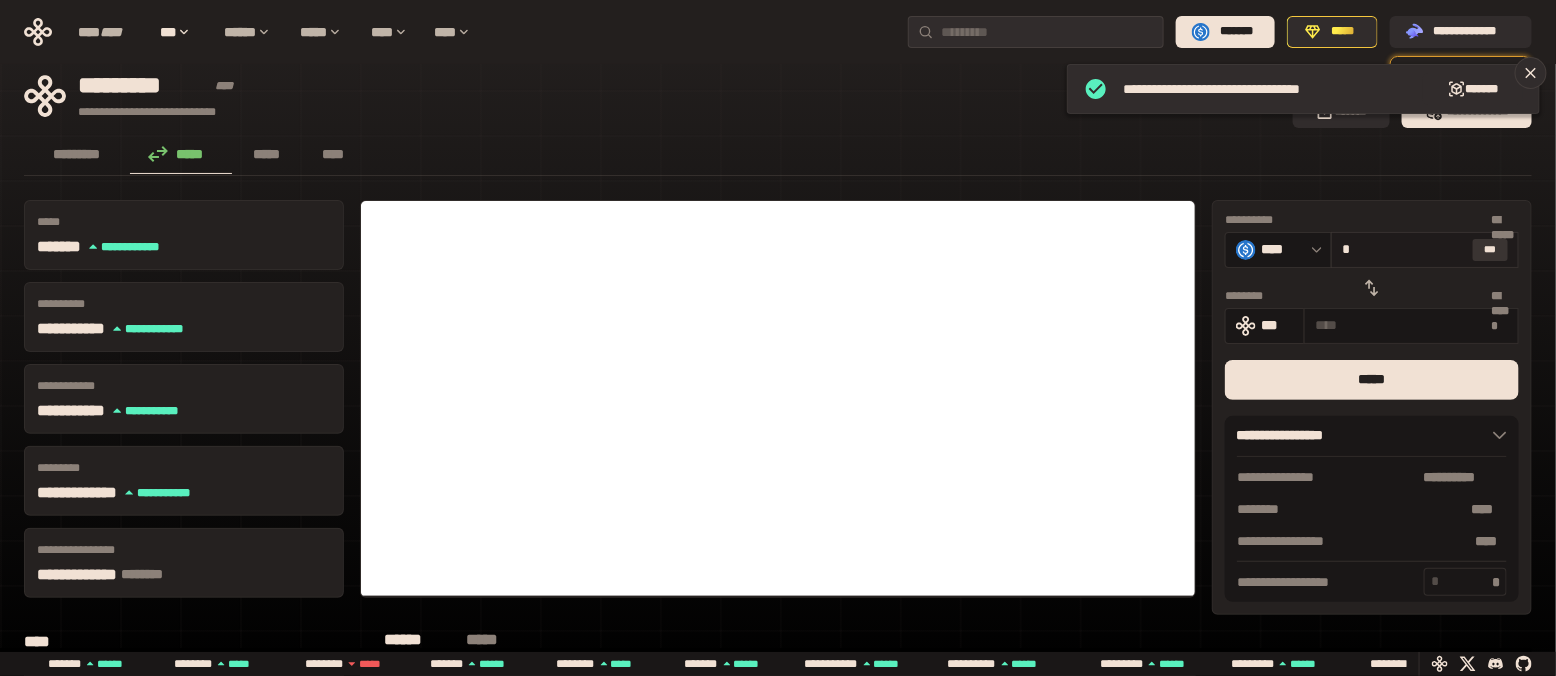 type on "**********" 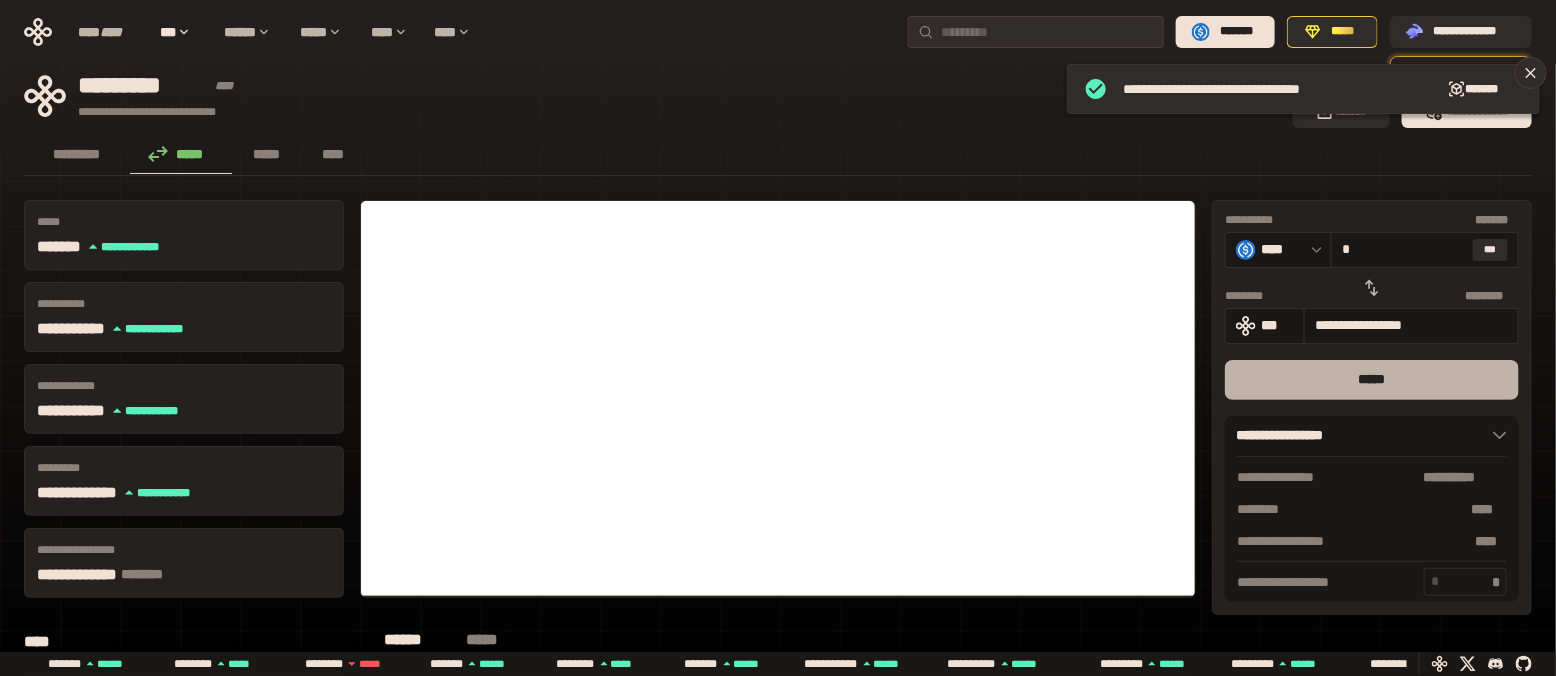 click on "*****" at bounding box center (1372, 380) 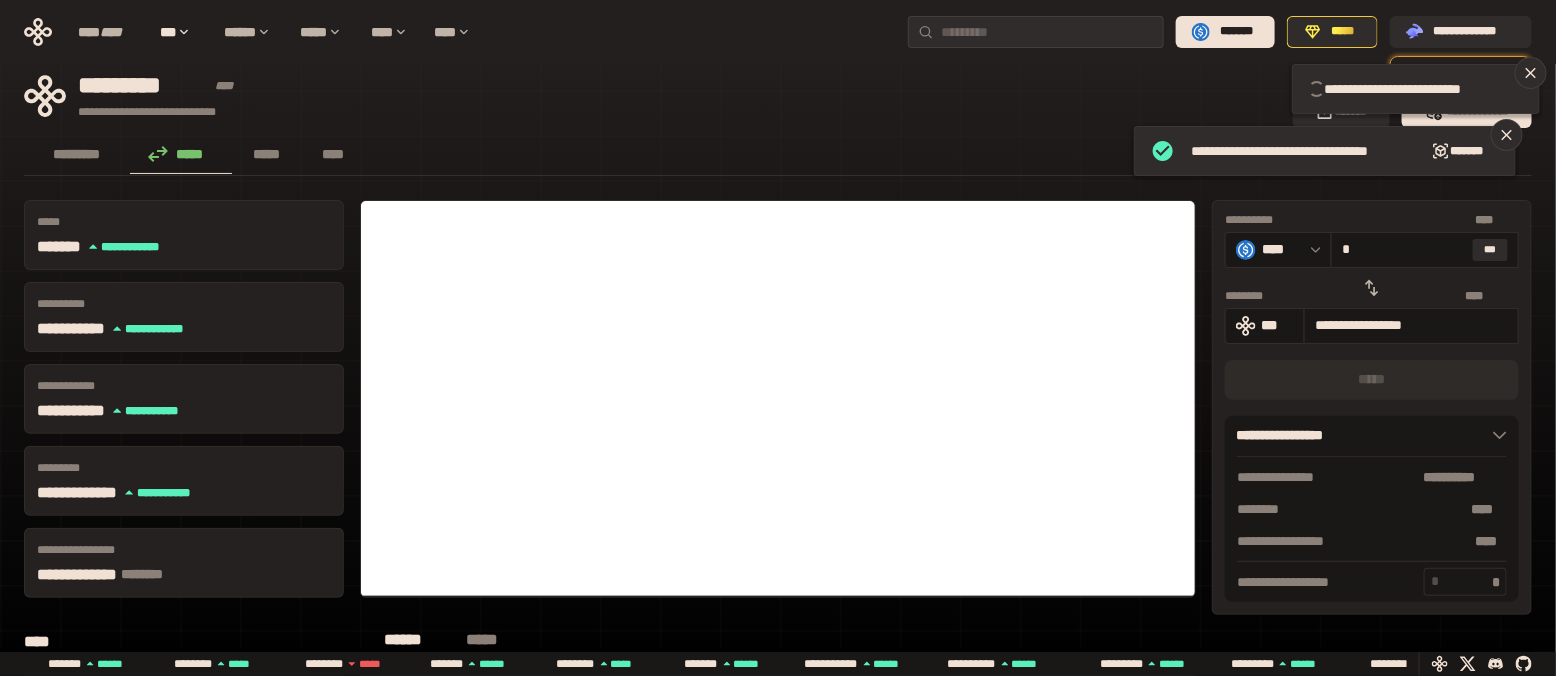 type 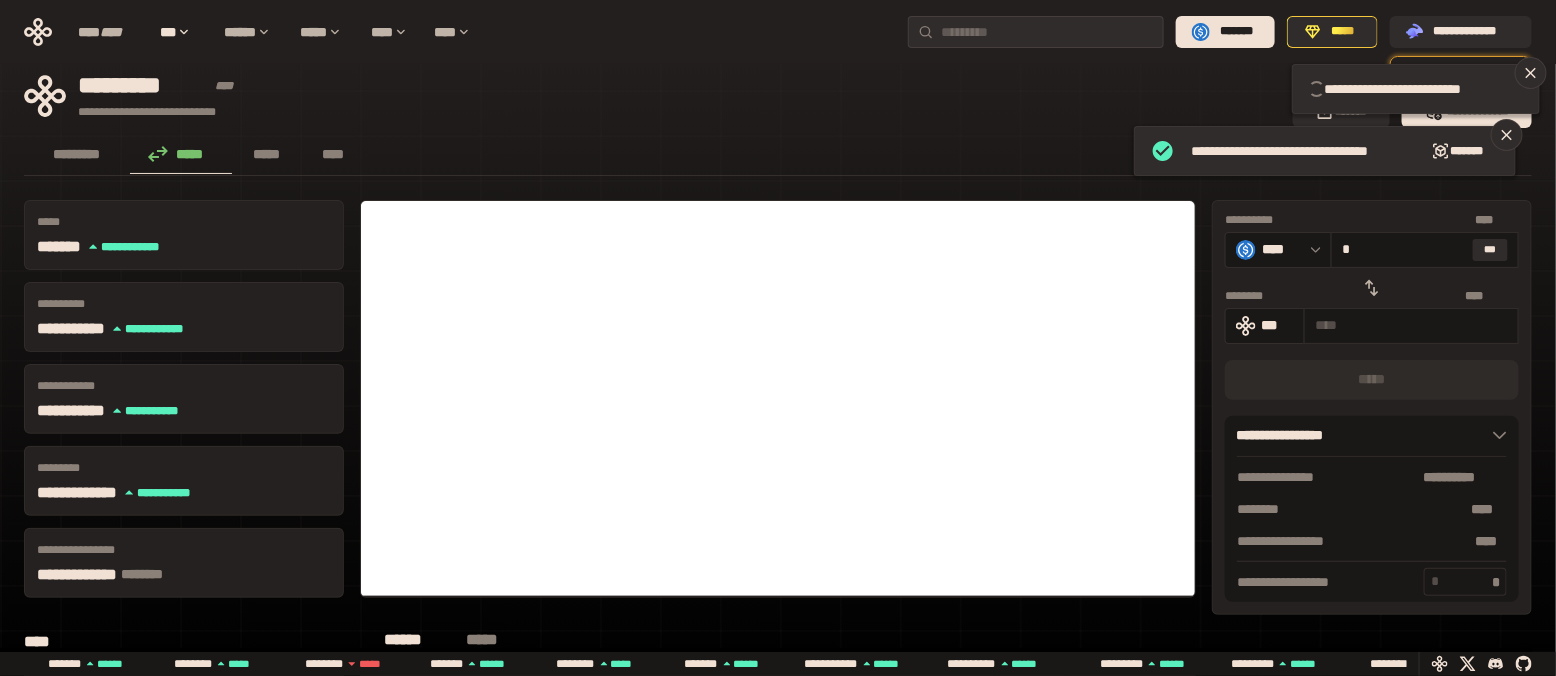type 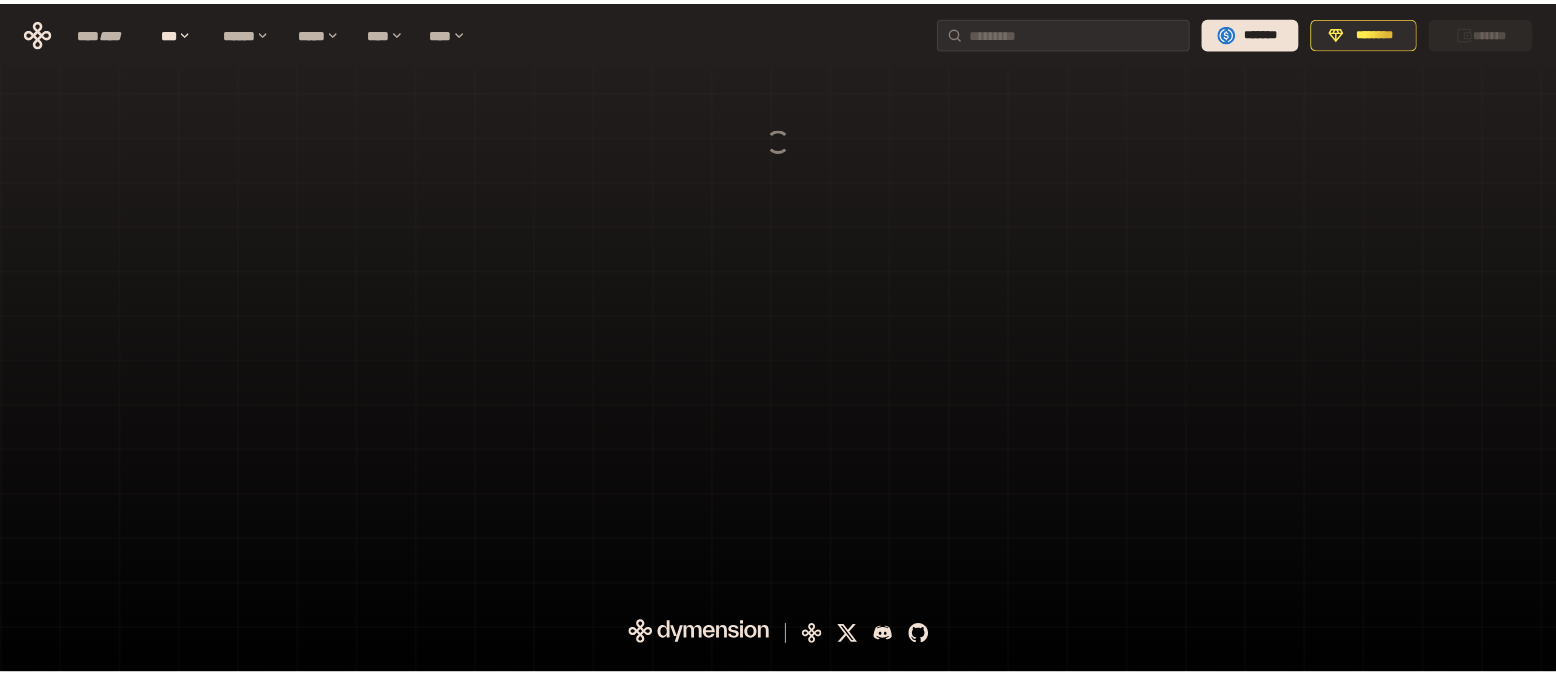 scroll, scrollTop: 0, scrollLeft: 0, axis: both 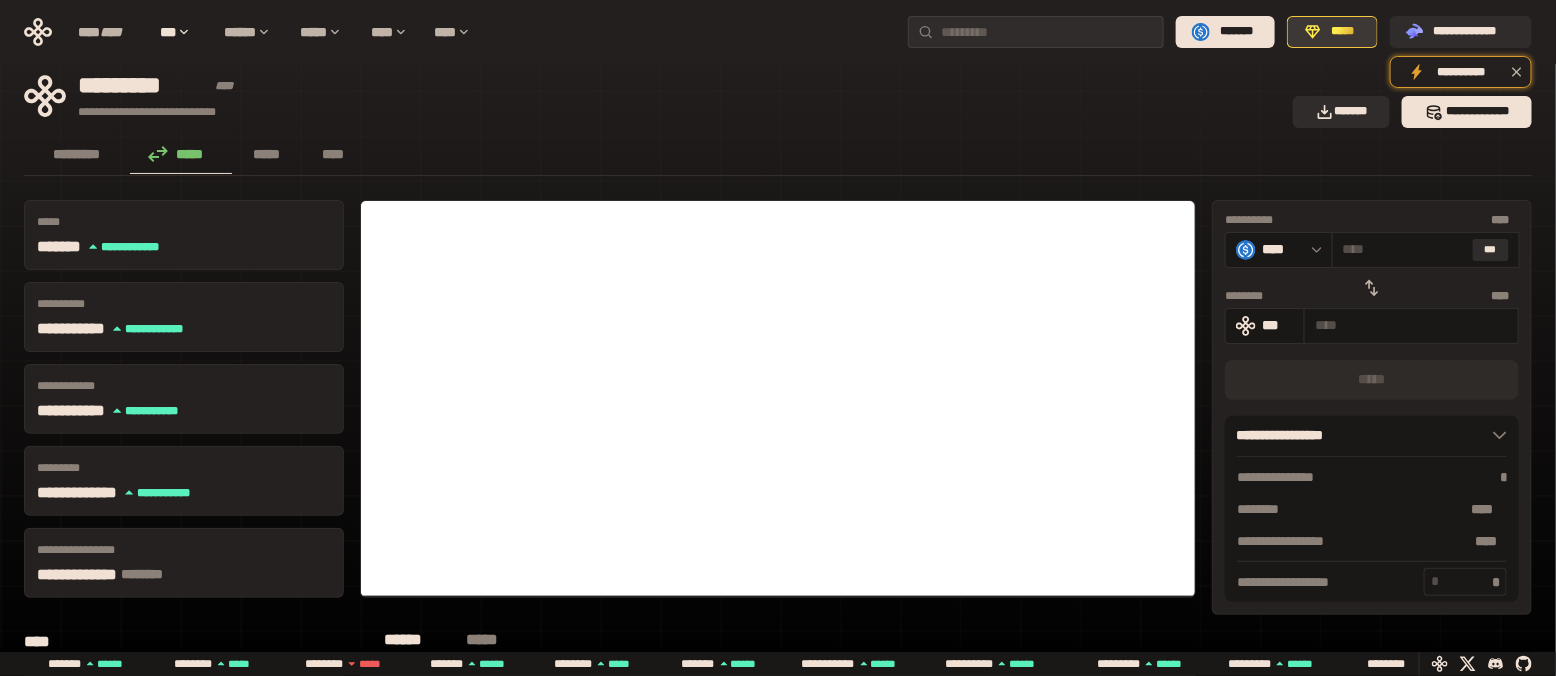 click on "*****" at bounding box center (1343, 32) 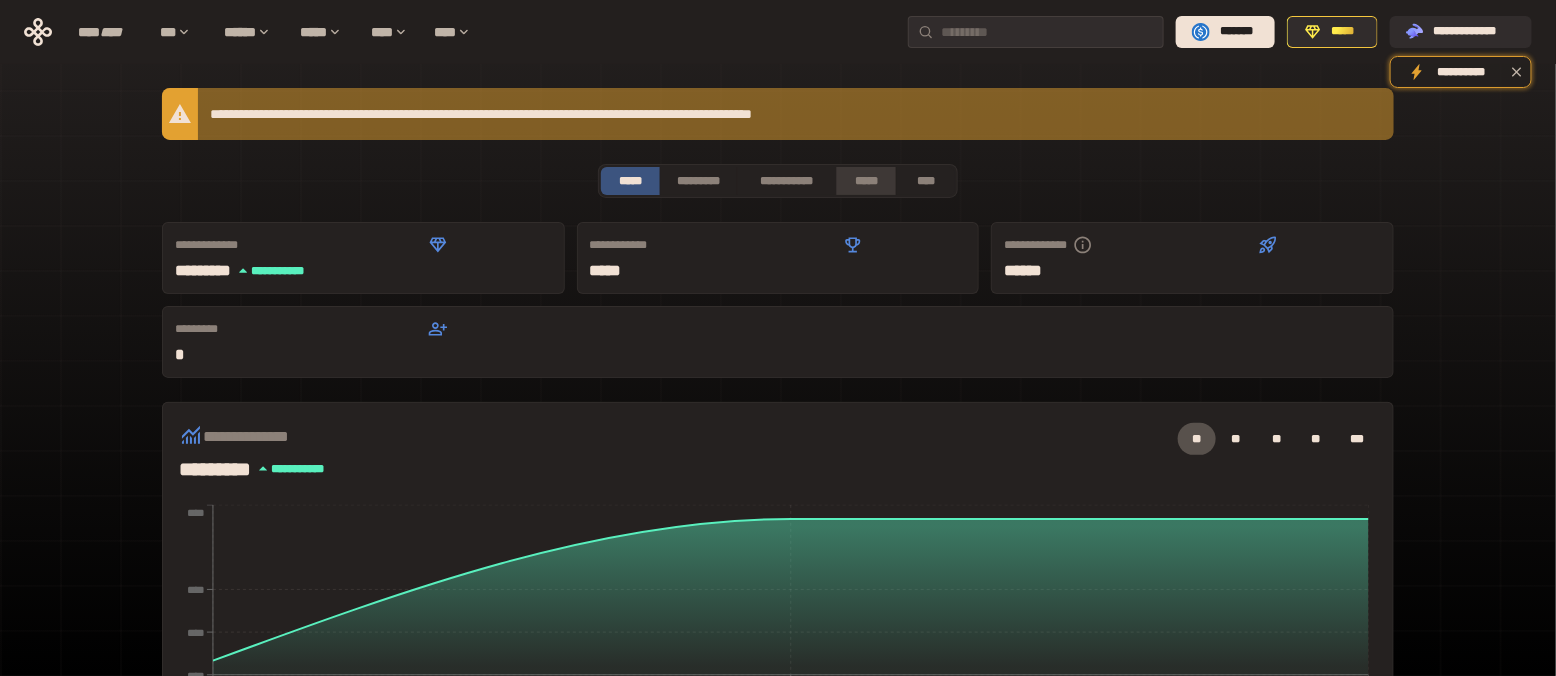 click on "*****" at bounding box center (866, 181) 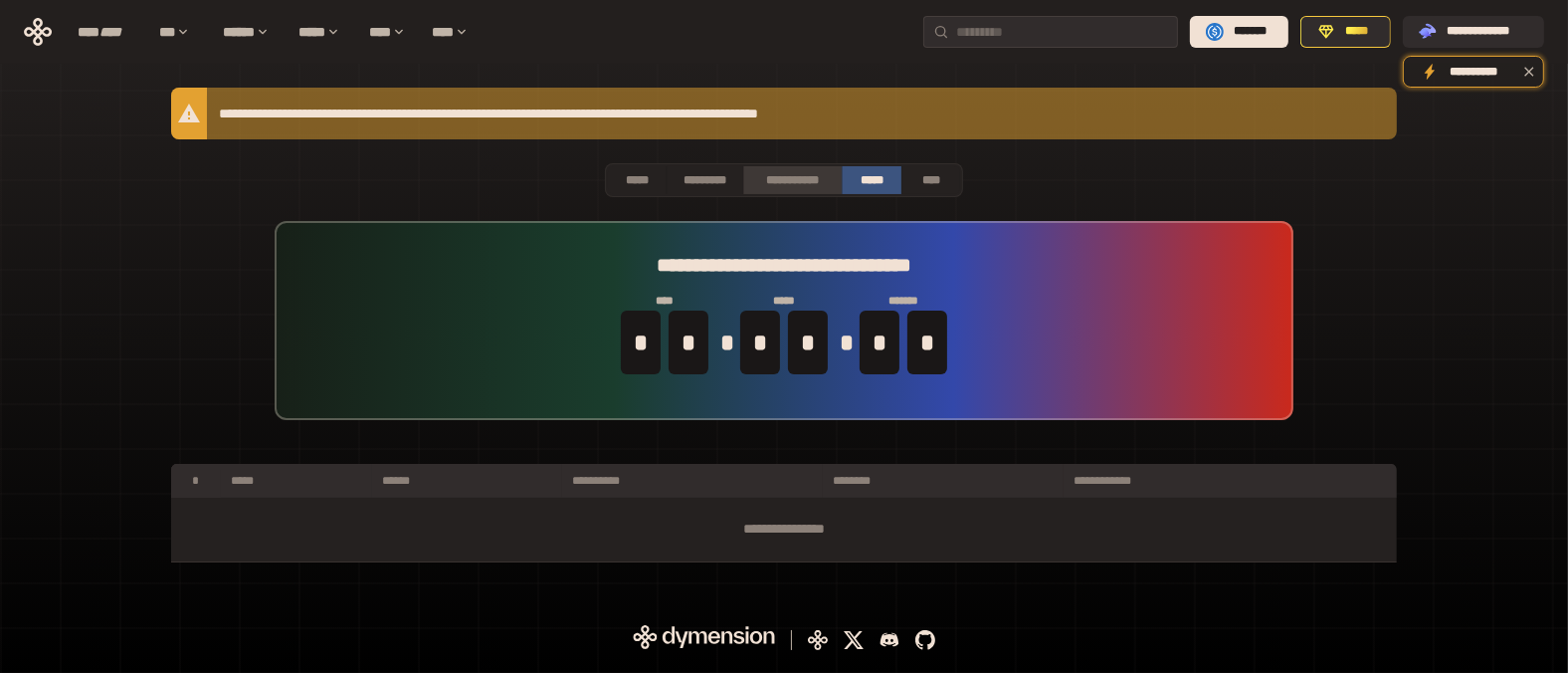 click on "**********" at bounding box center [792, 180] 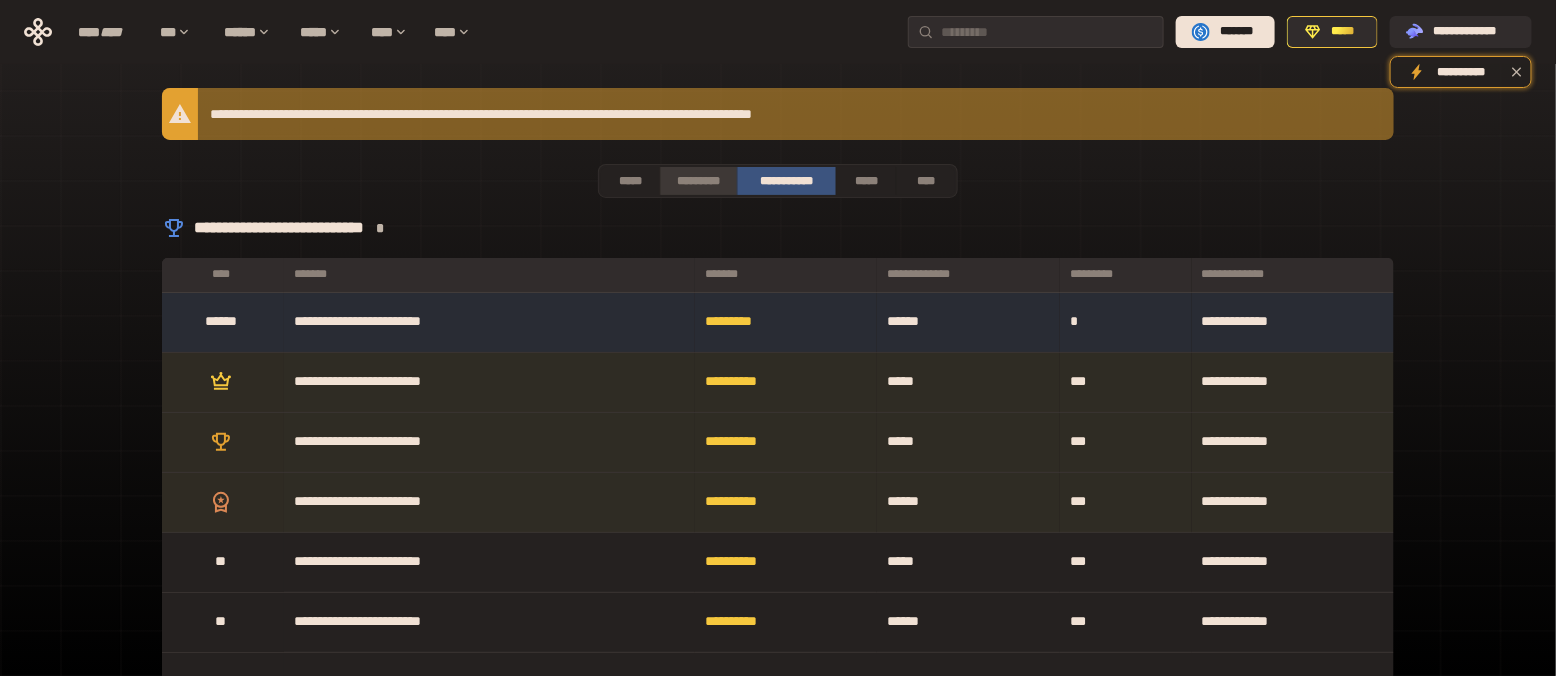 click on "*********" at bounding box center [698, 181] 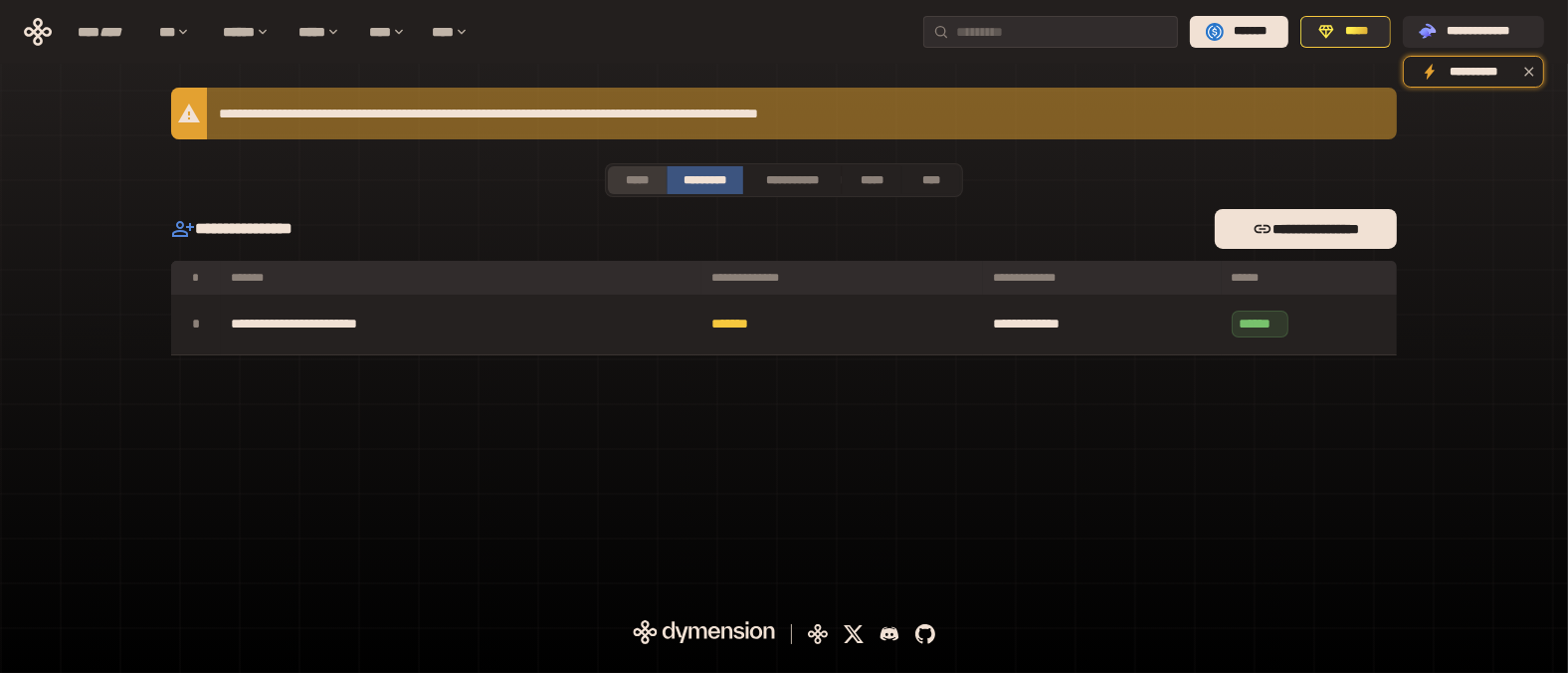 click on "*****" at bounding box center (637, 180) 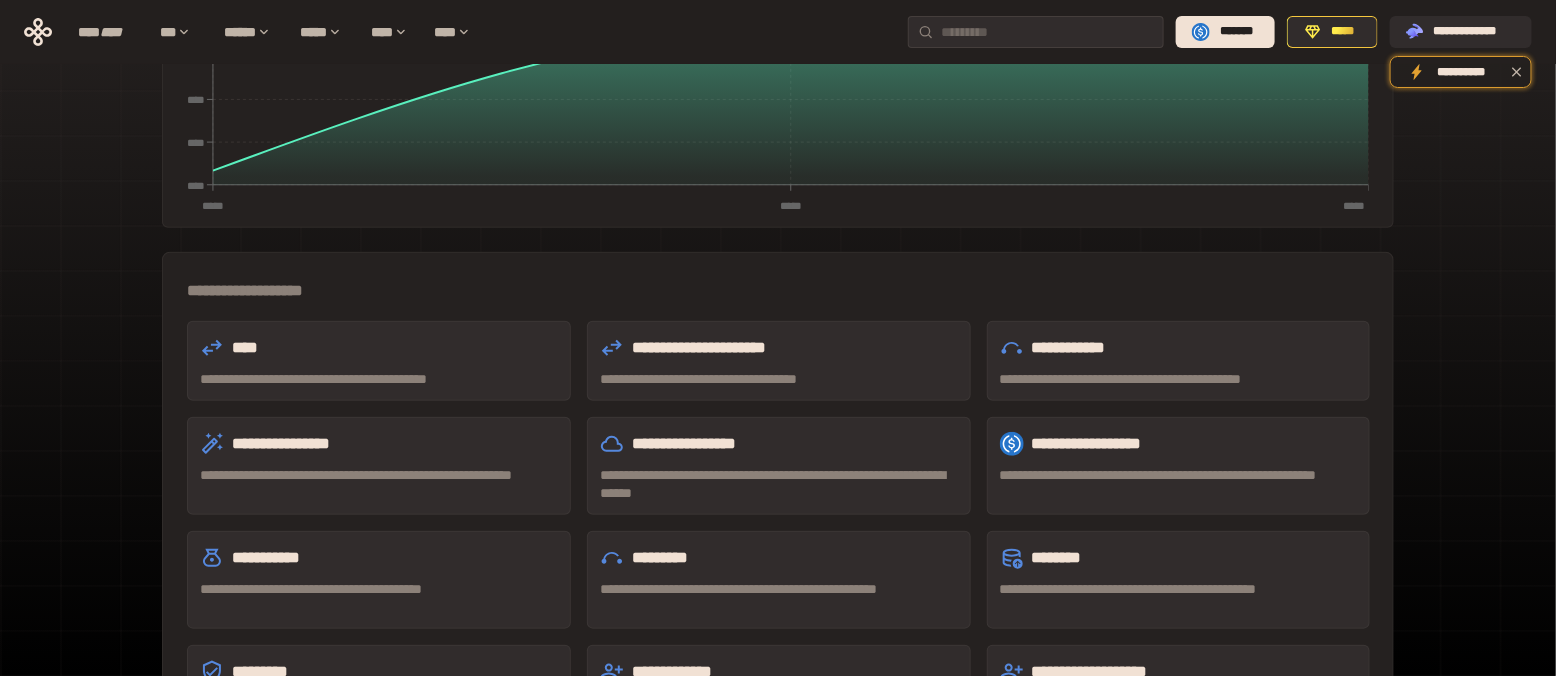 scroll, scrollTop: 533, scrollLeft: 0, axis: vertical 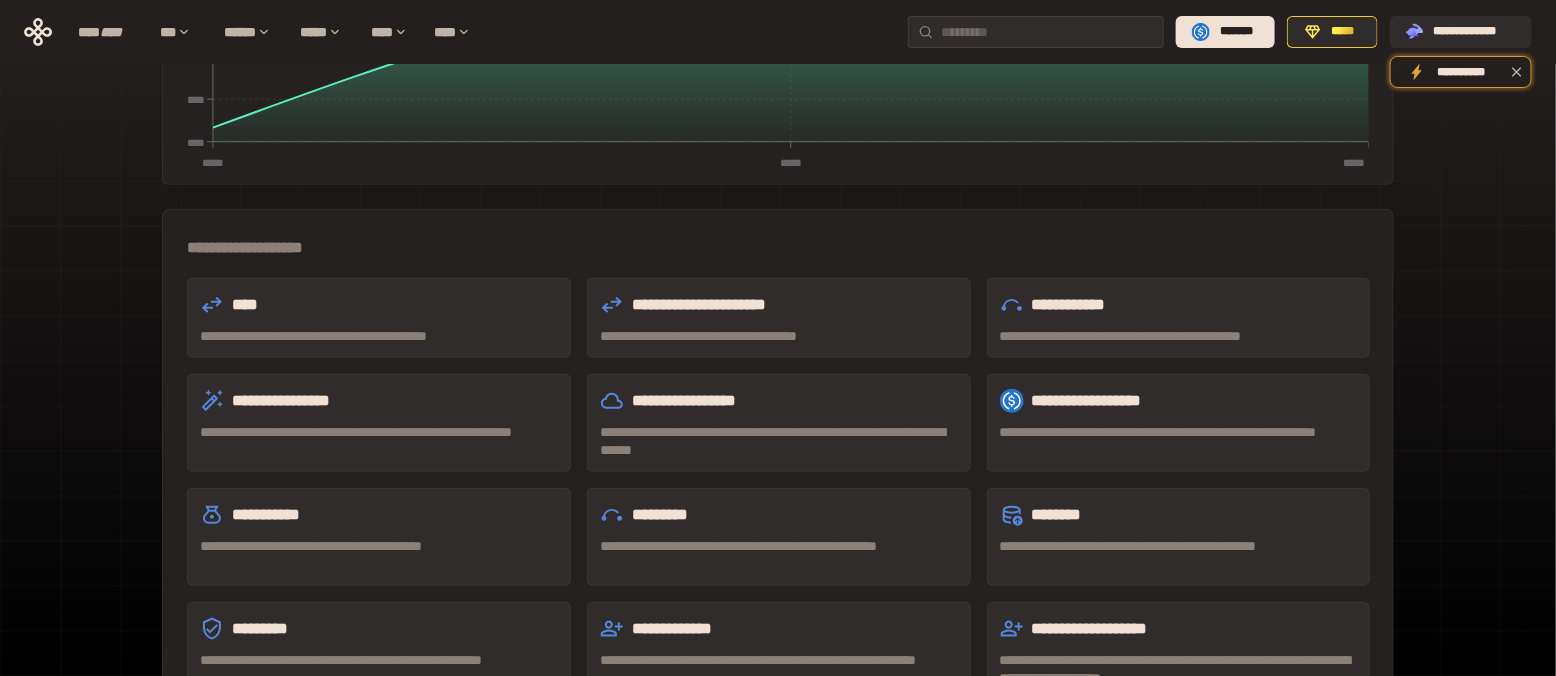 click on "**********" at bounding box center (379, 336) 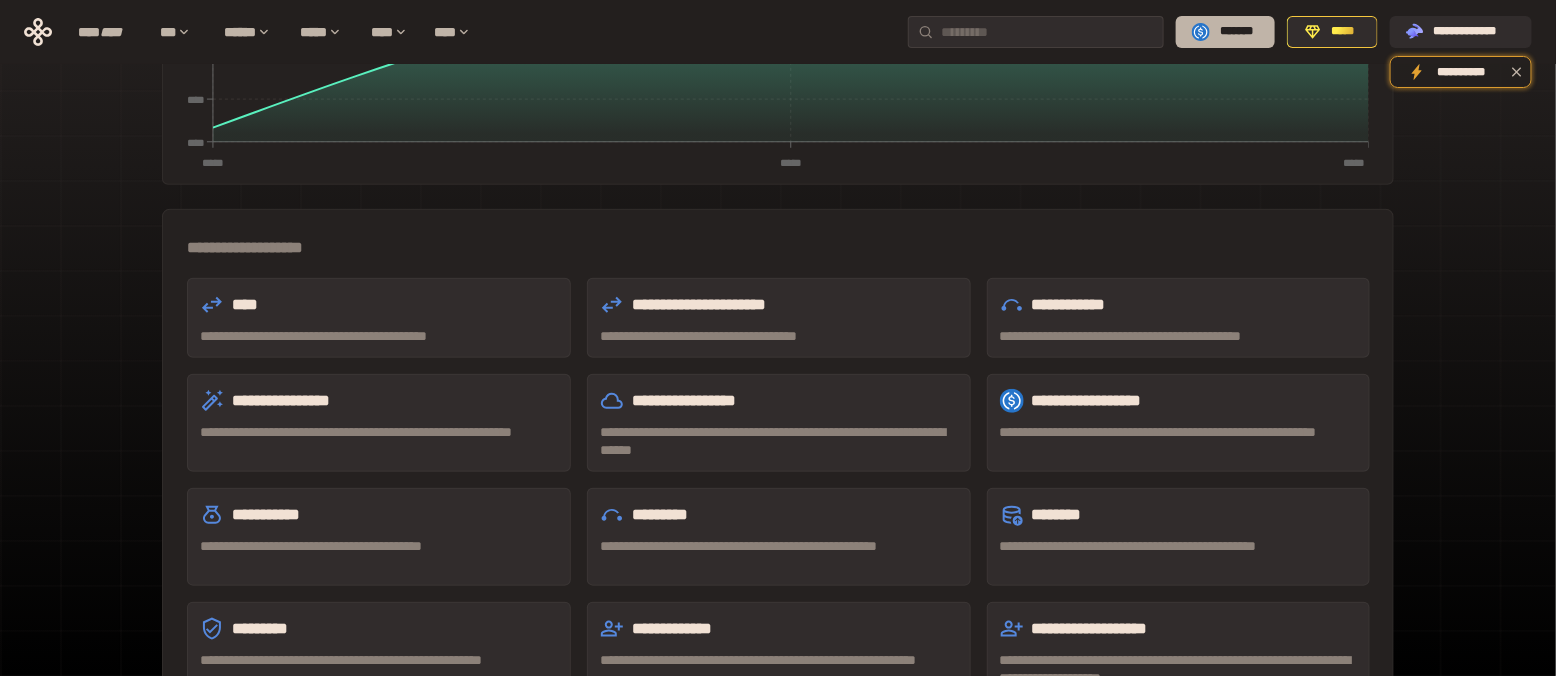 click 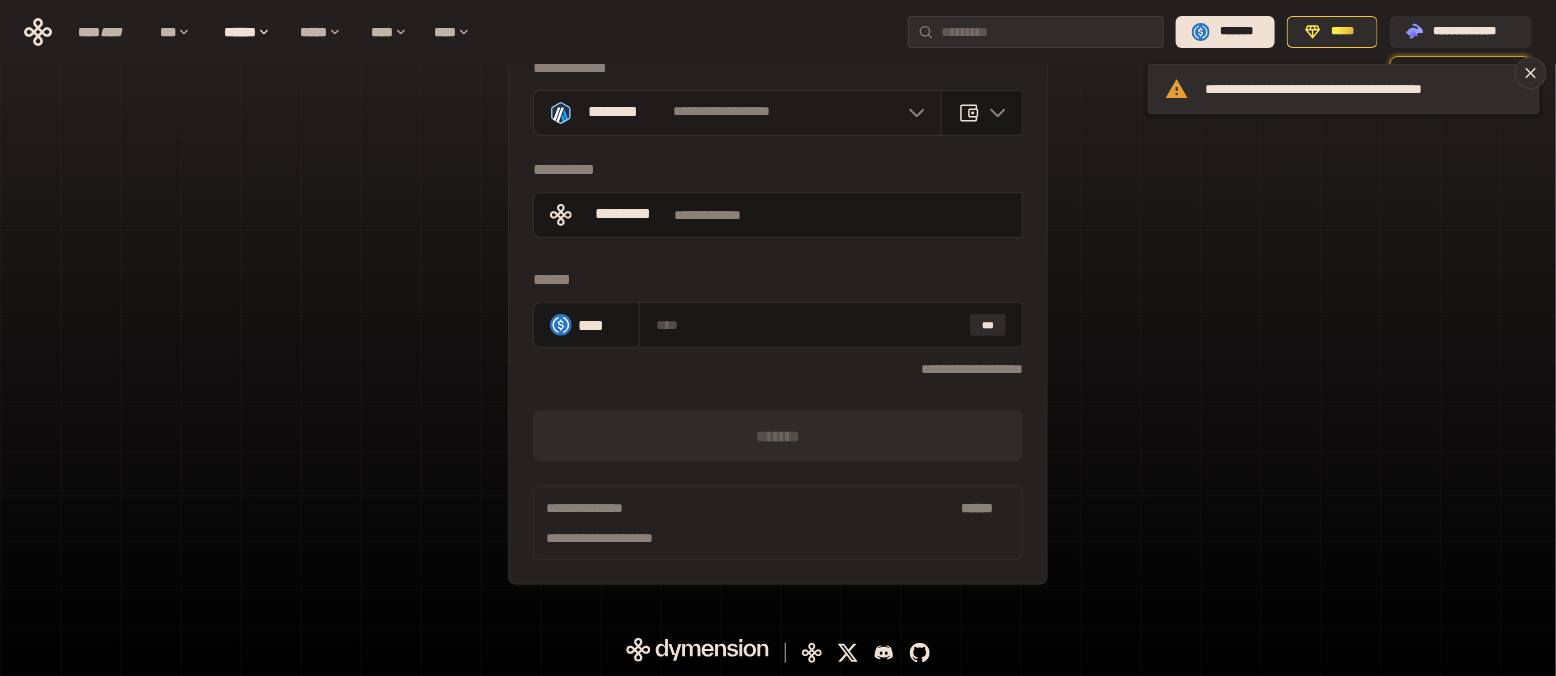 click on "**********" at bounding box center (722, 112) 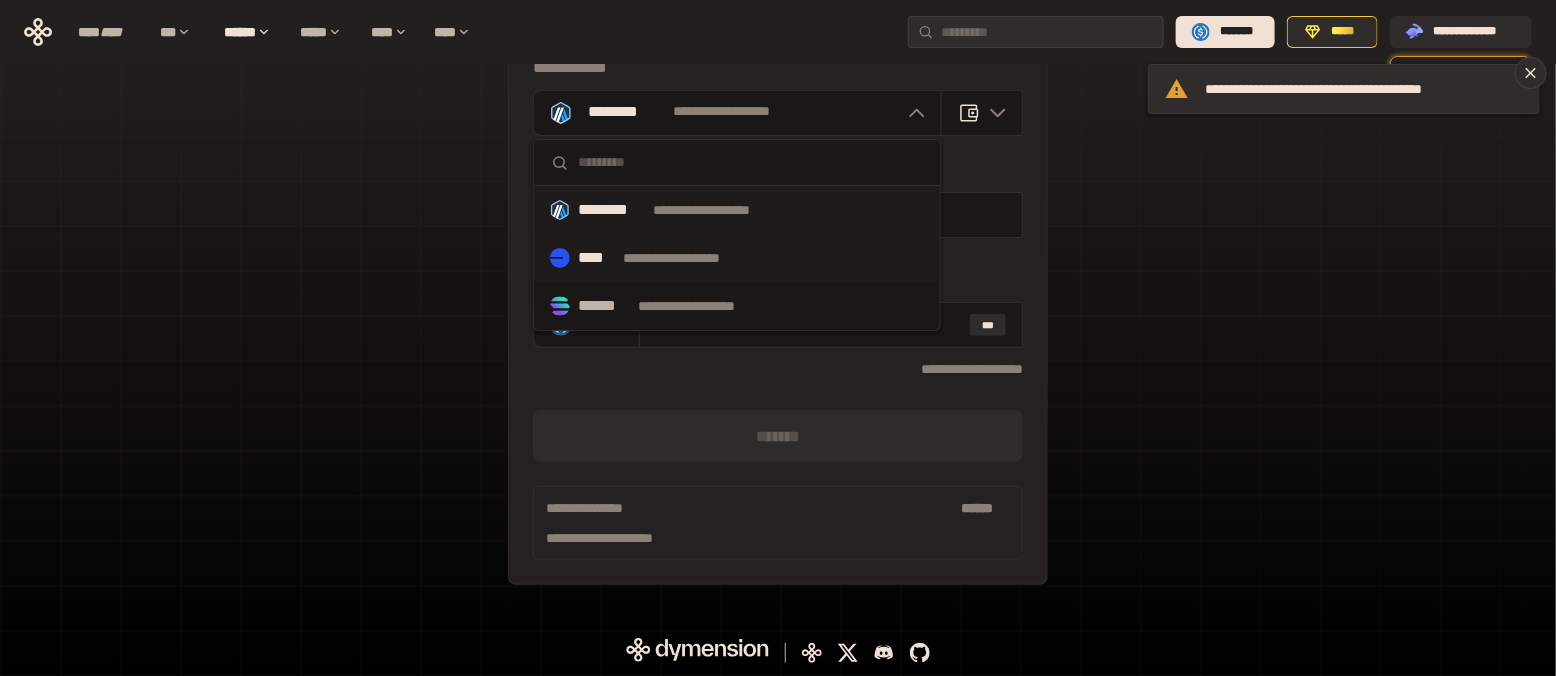 click on "**********" at bounding box center [691, 258] 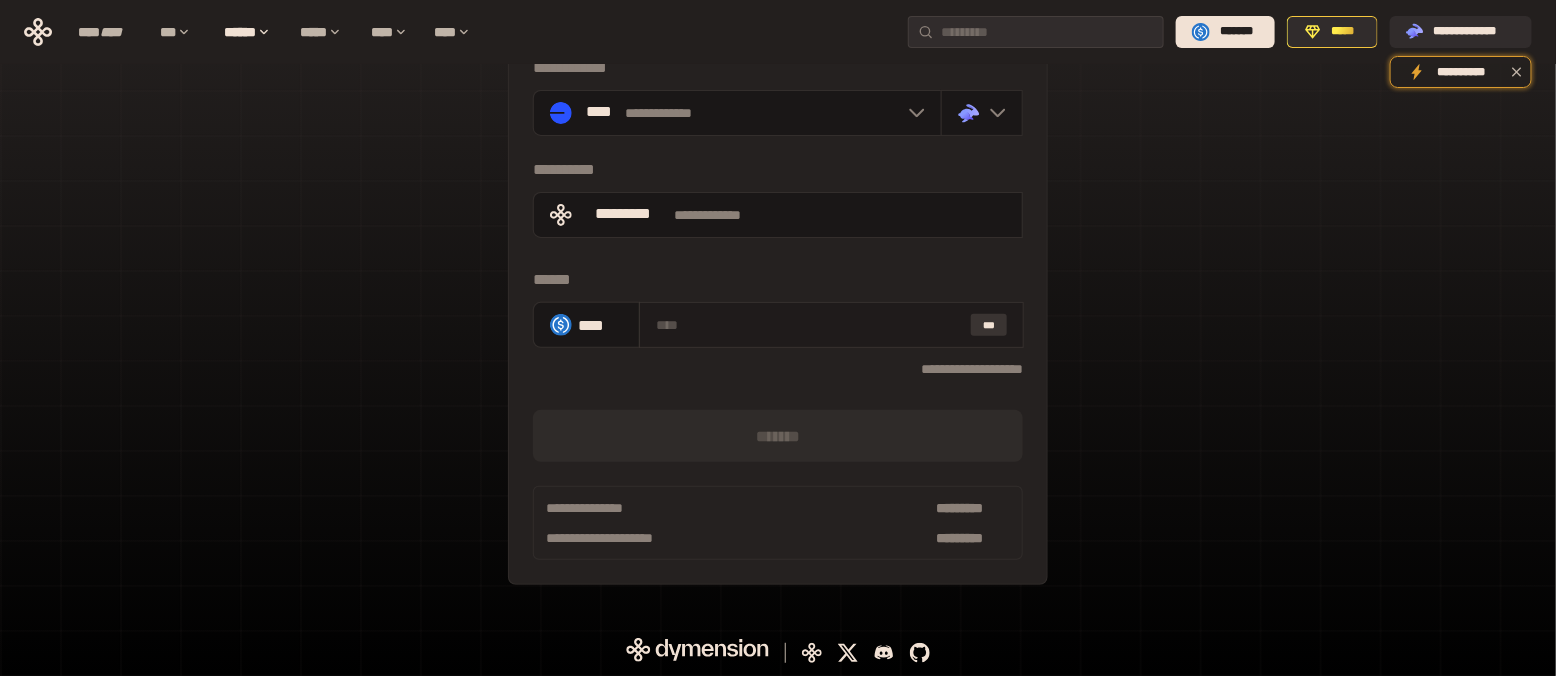 click on "***" at bounding box center [989, 325] 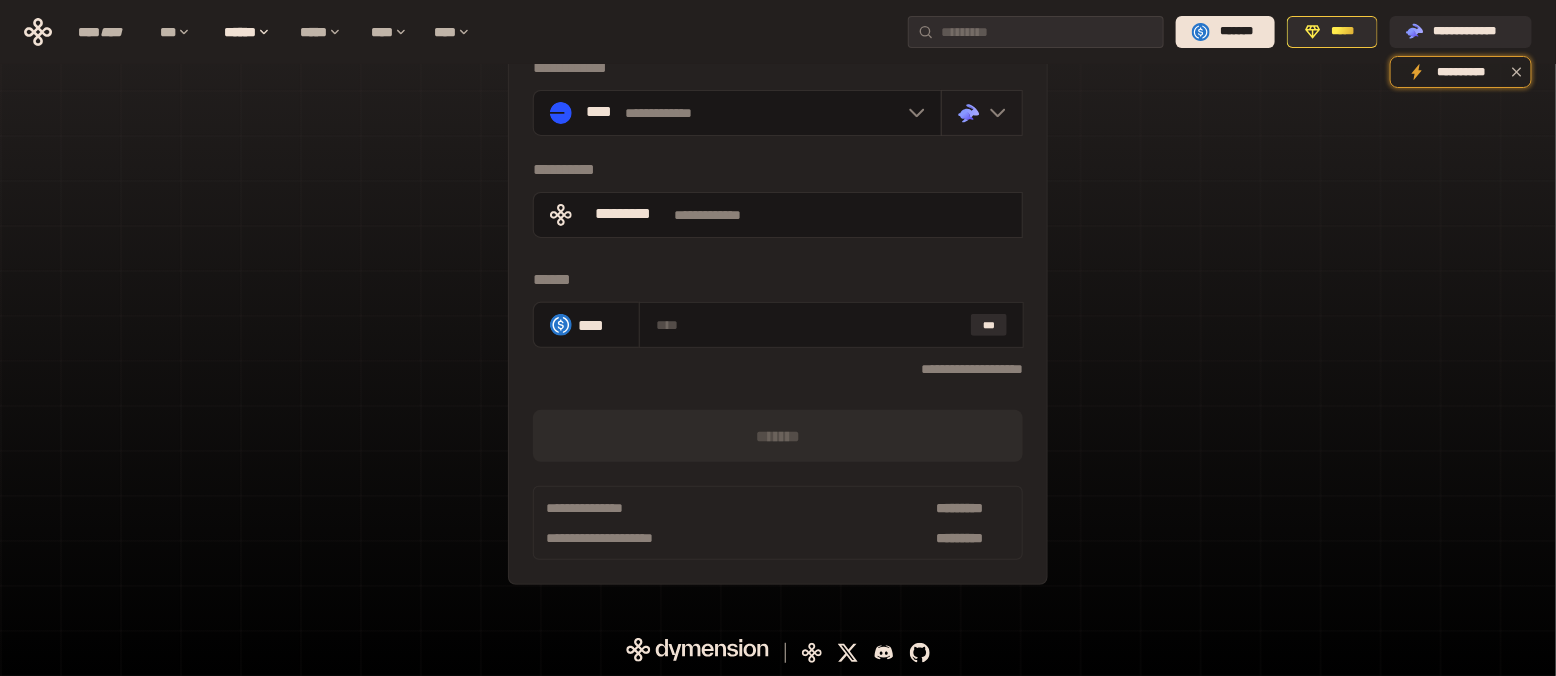 click on ".st0{fill:url(#SVGID_1_);}
.st1{fill-rule:evenodd;clip-rule:evenodd;fill:url(#SVGID_00000161597173617360504640000012432366591255278478_);}
.st2{fill-rule:evenodd;clip-rule:evenodd;fill:url(#SVGID_00000021803777515098205300000017382971856690286485_);}
.st3{fill:url(#SVGID_00000031192219548086493050000012287181694732331425_);}" 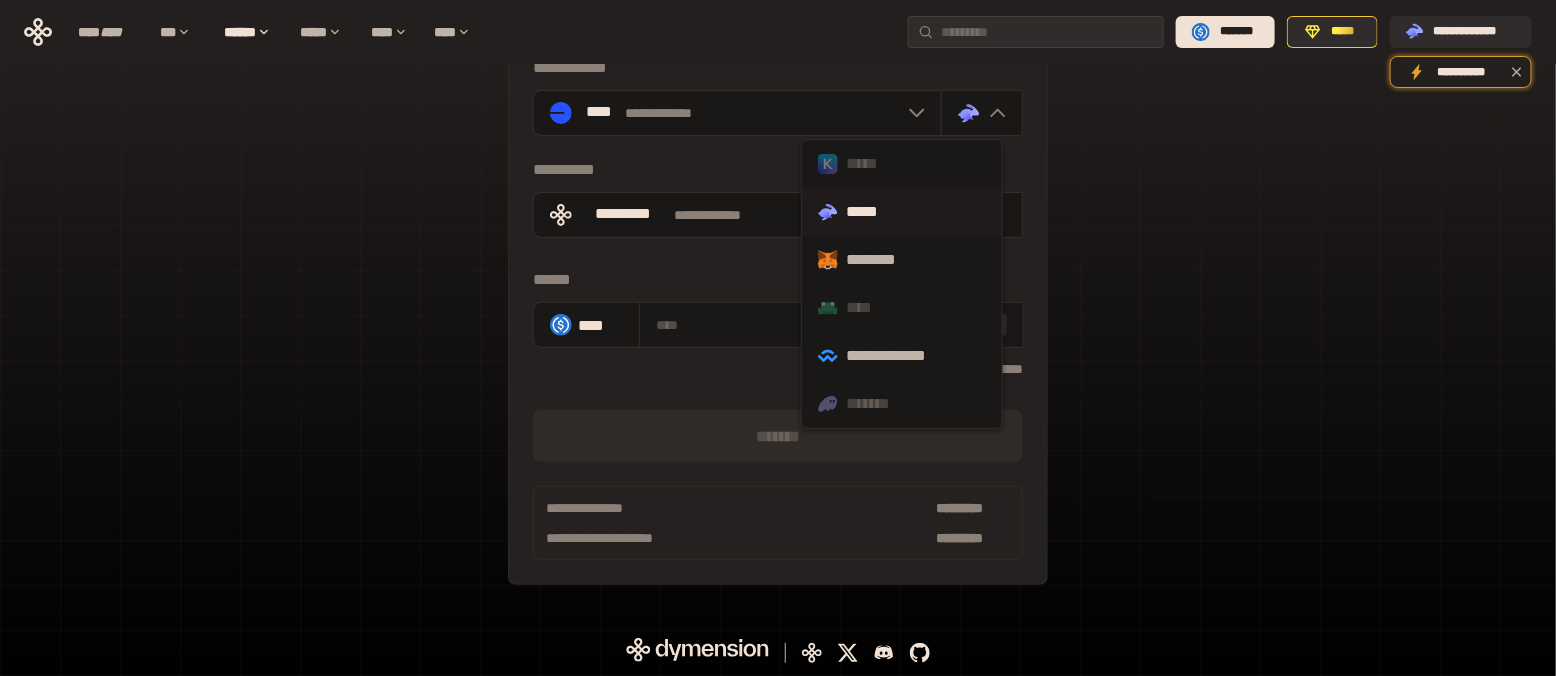 click on ".st0{fill:url(#SVGID_1_);}
.st1{fill-rule:evenodd;clip-rule:evenodd;fill:url(#SVGID_00000161597173617360504640000012432366591255278478_);}
.st2{fill-rule:evenodd;clip-rule:evenodd;fill:url(#SVGID_00000021803777515098205300000017382971856690286485_);}
.st3{fill:url(#SVGID_00000031192219548086493050000012287181694732331425_);}
*****" at bounding box center (902, 212) 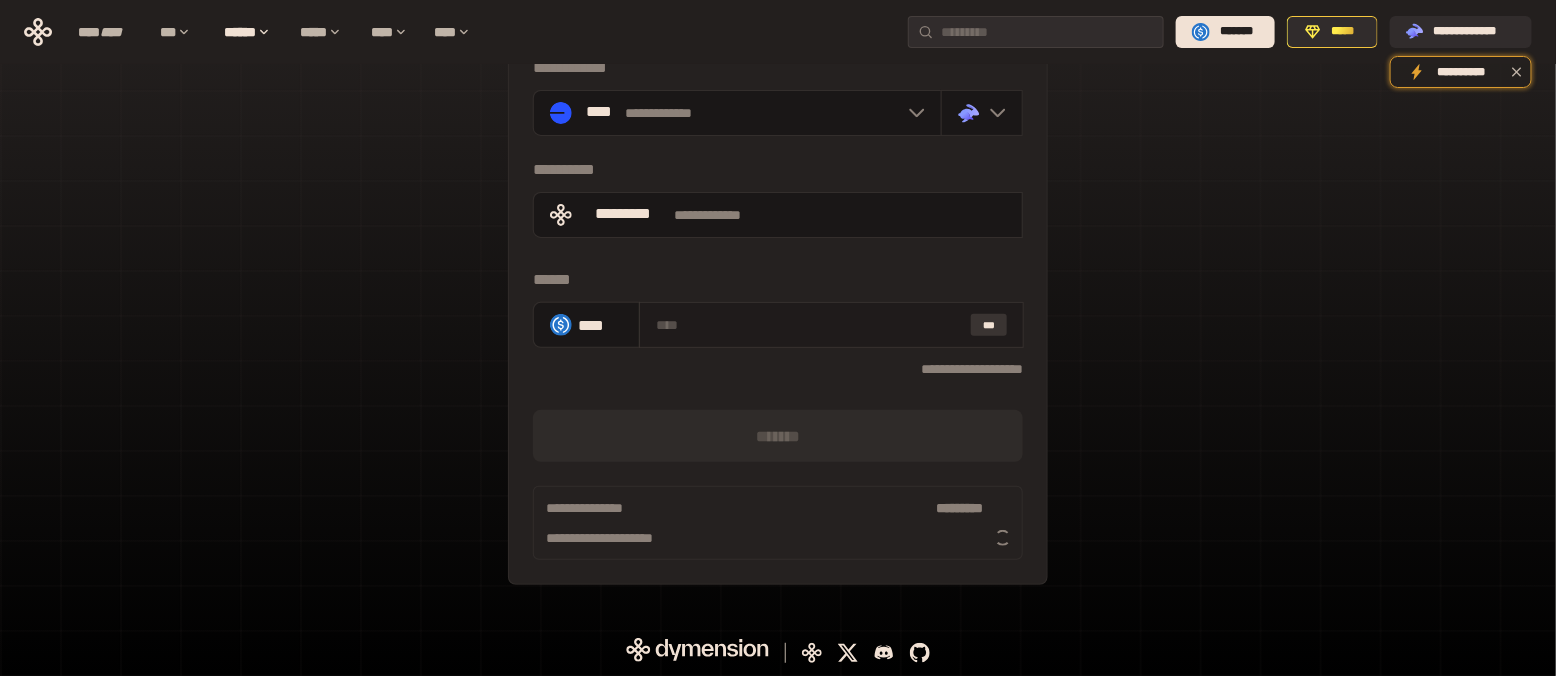 click on "***" at bounding box center (989, 325) 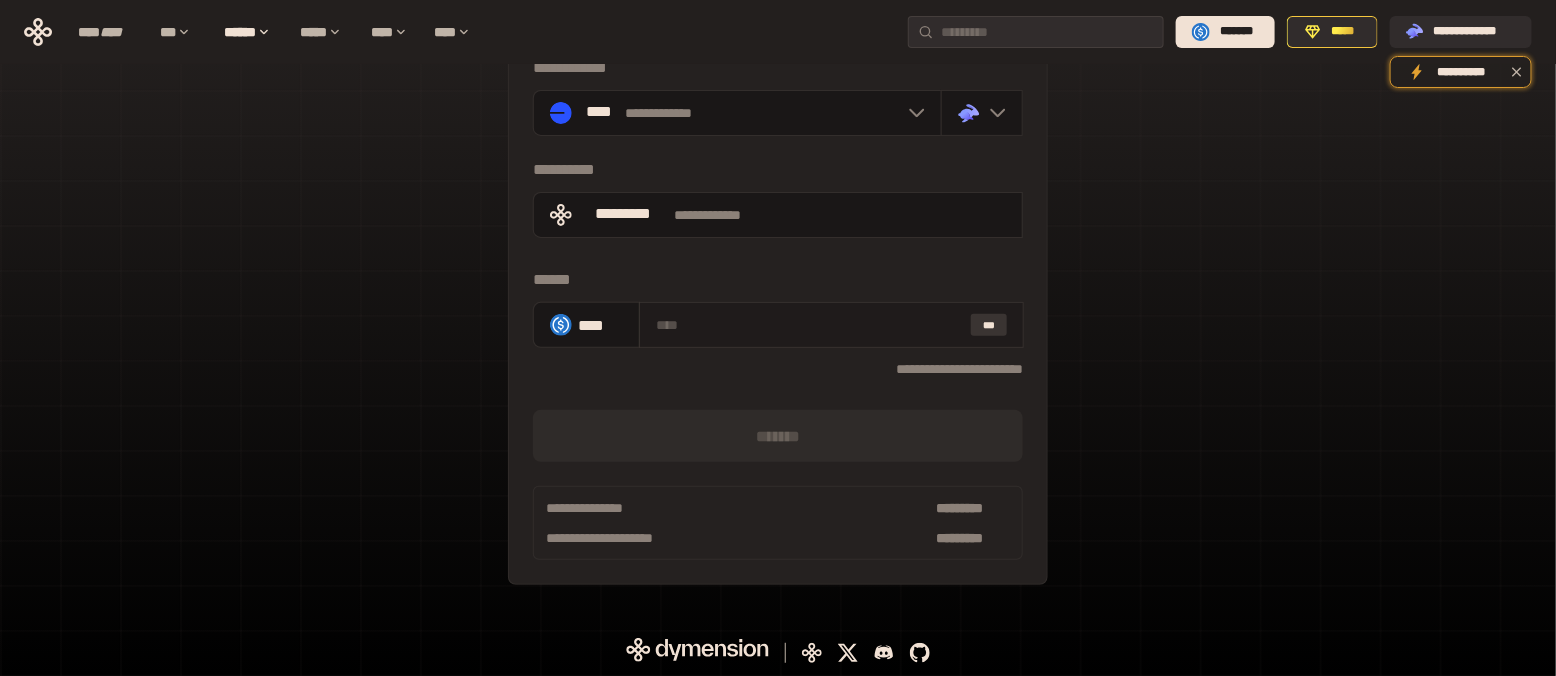 click on "***" at bounding box center (989, 325) 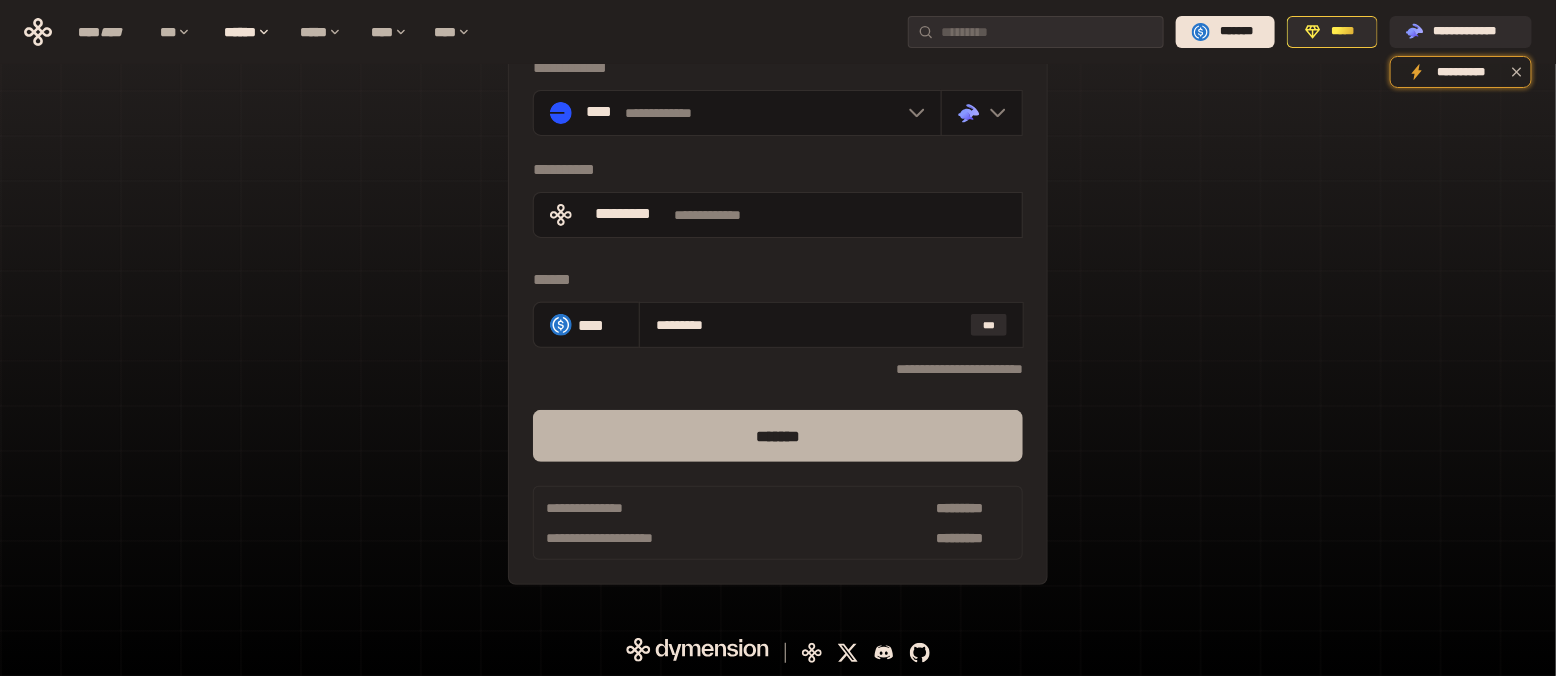 click on "*******" at bounding box center (778, 436) 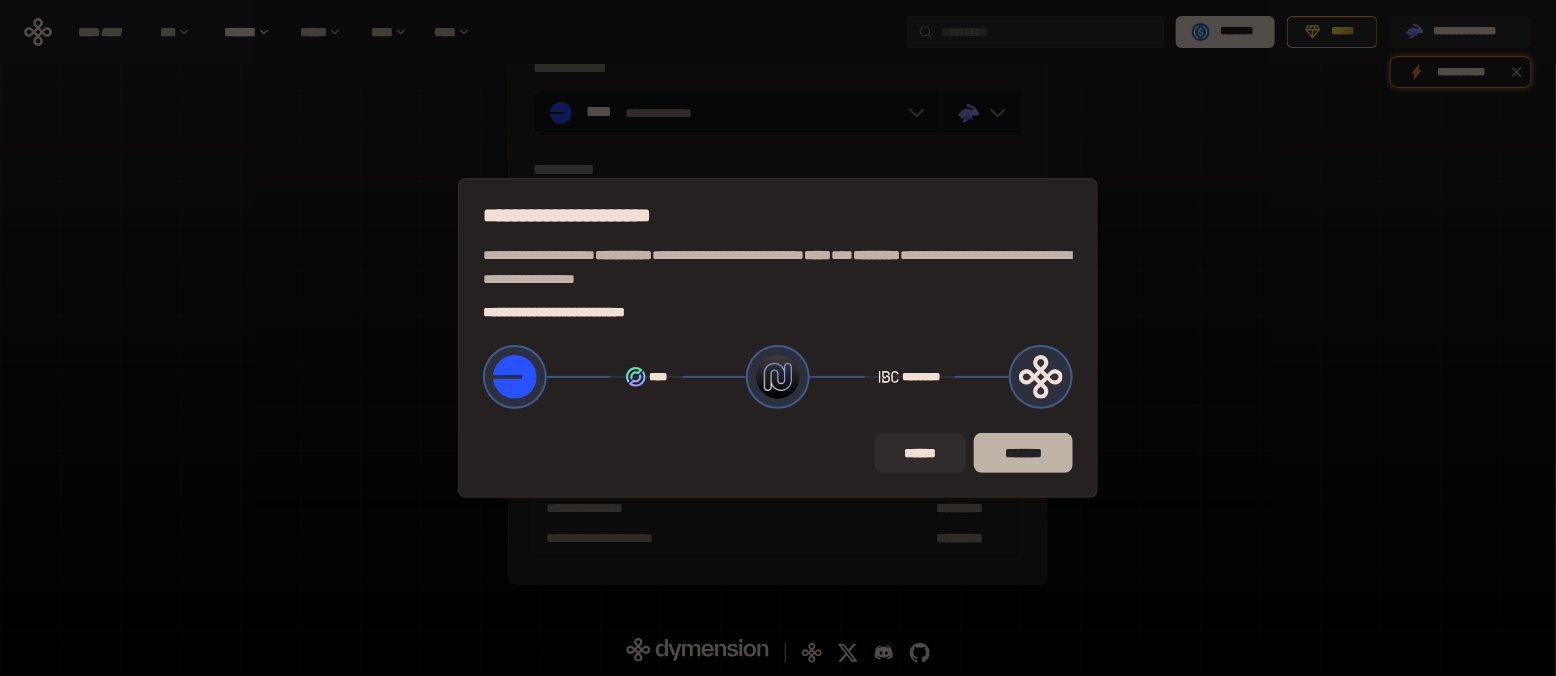 click on "*******" at bounding box center (1023, 453) 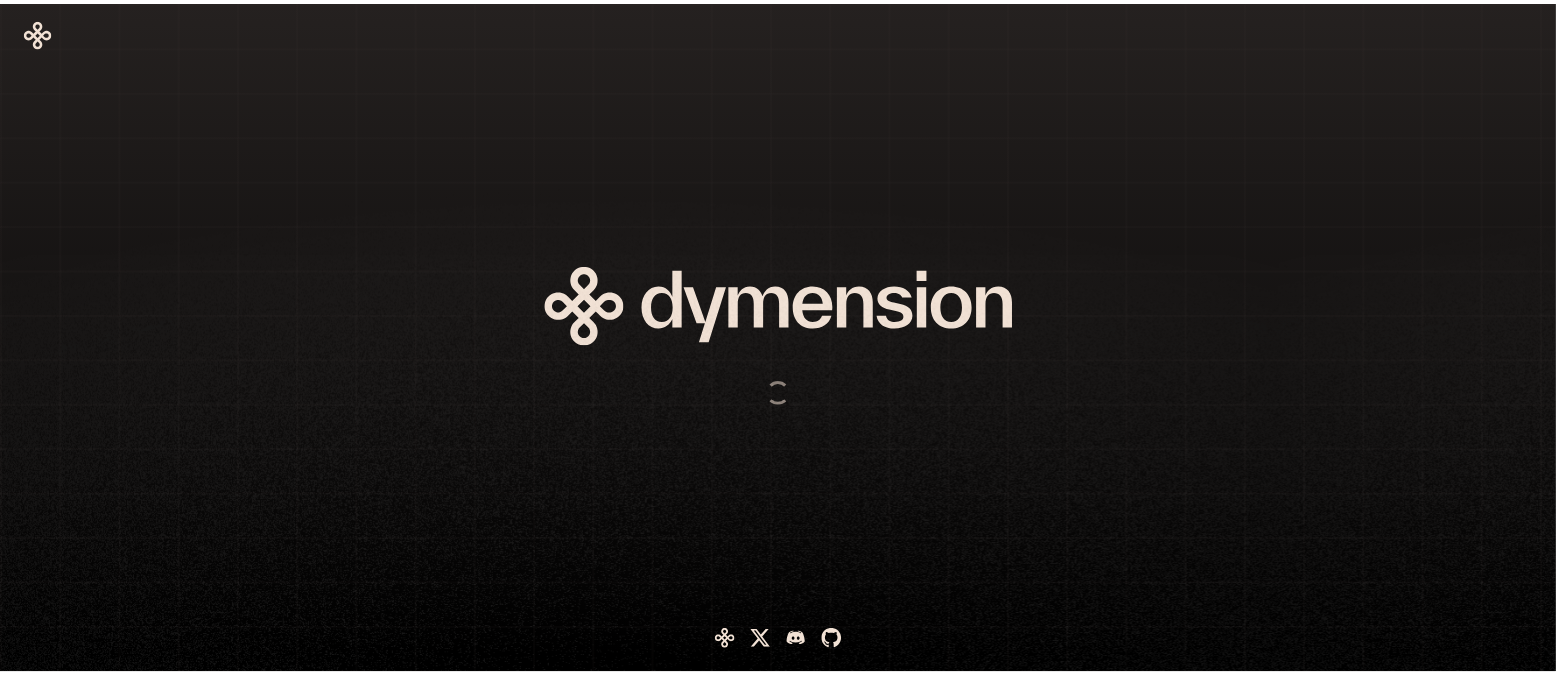 scroll, scrollTop: 111, scrollLeft: 0, axis: vertical 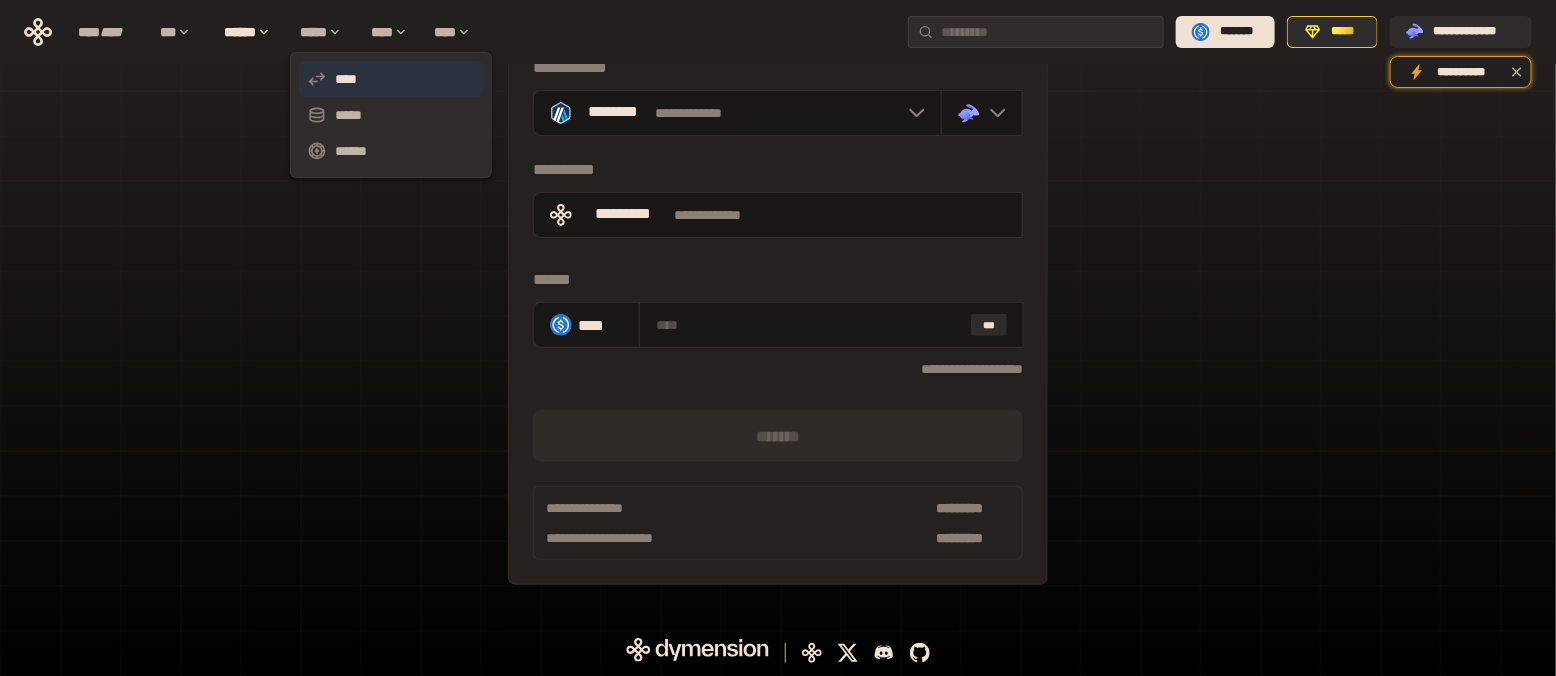 click on "****" at bounding box center [391, 79] 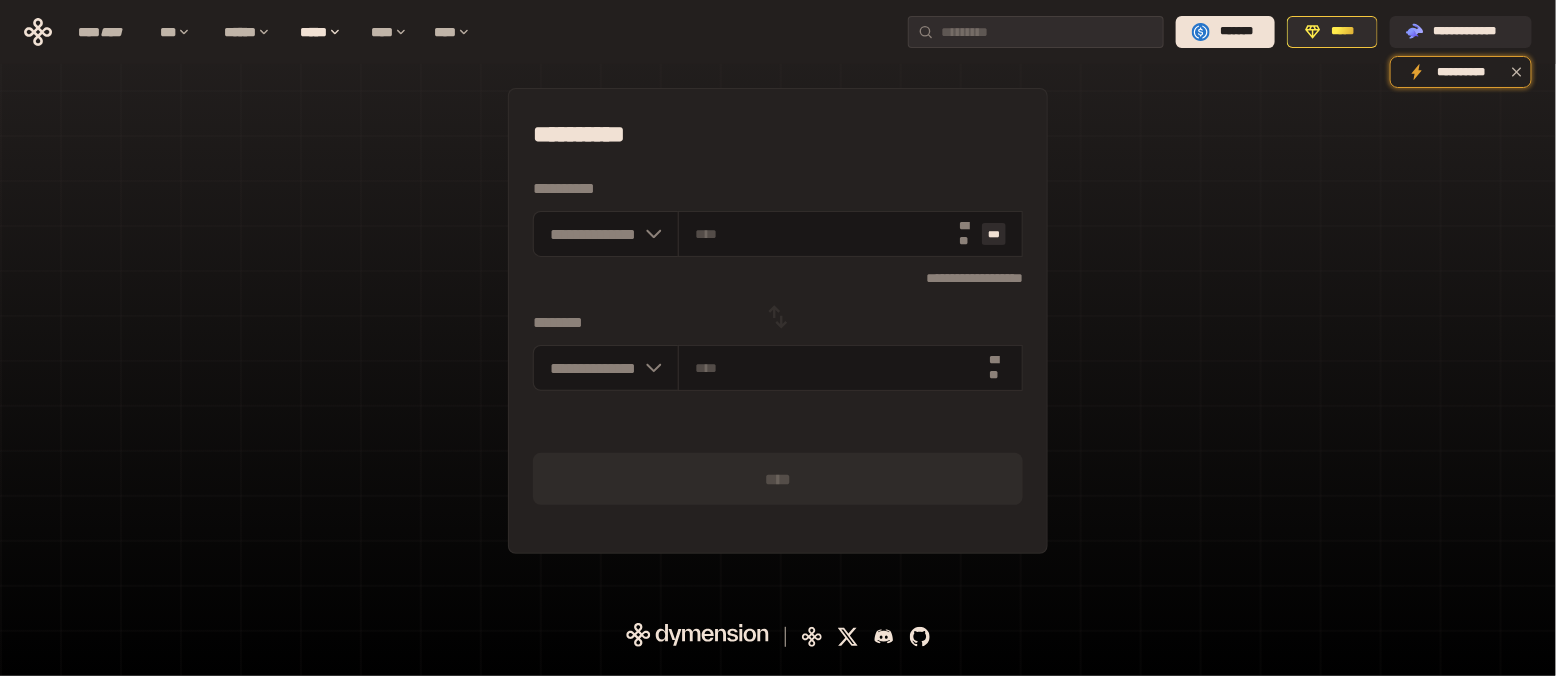scroll, scrollTop: 0, scrollLeft: 0, axis: both 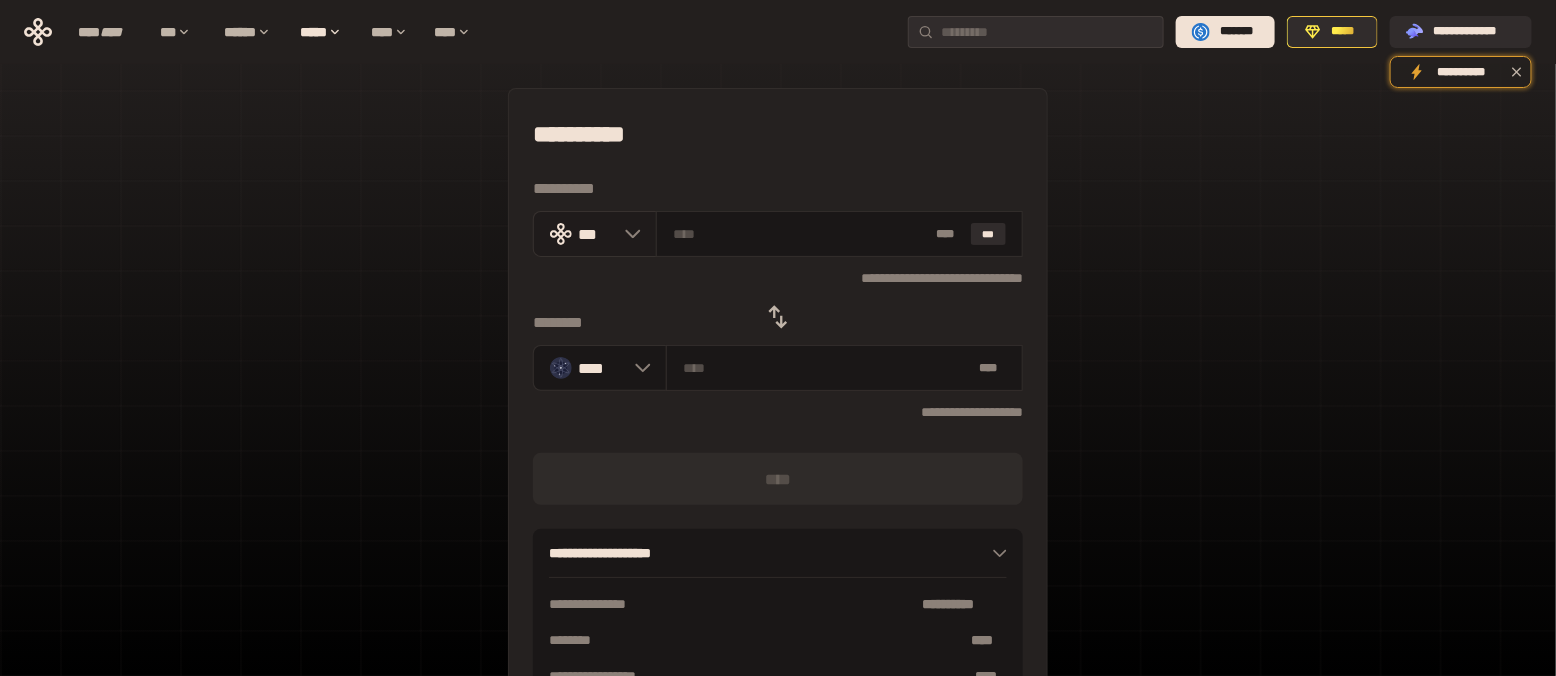 click 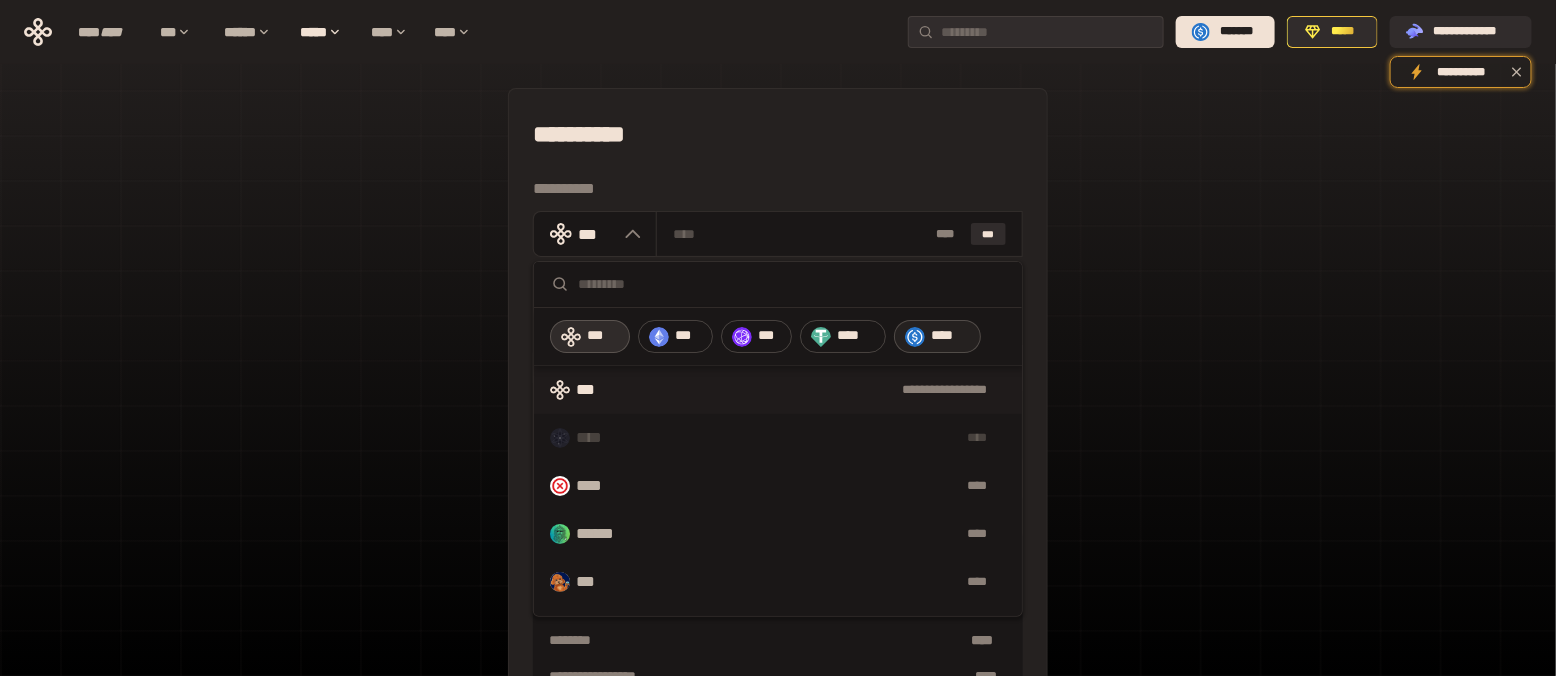 click on "****" at bounding box center [937, 337] 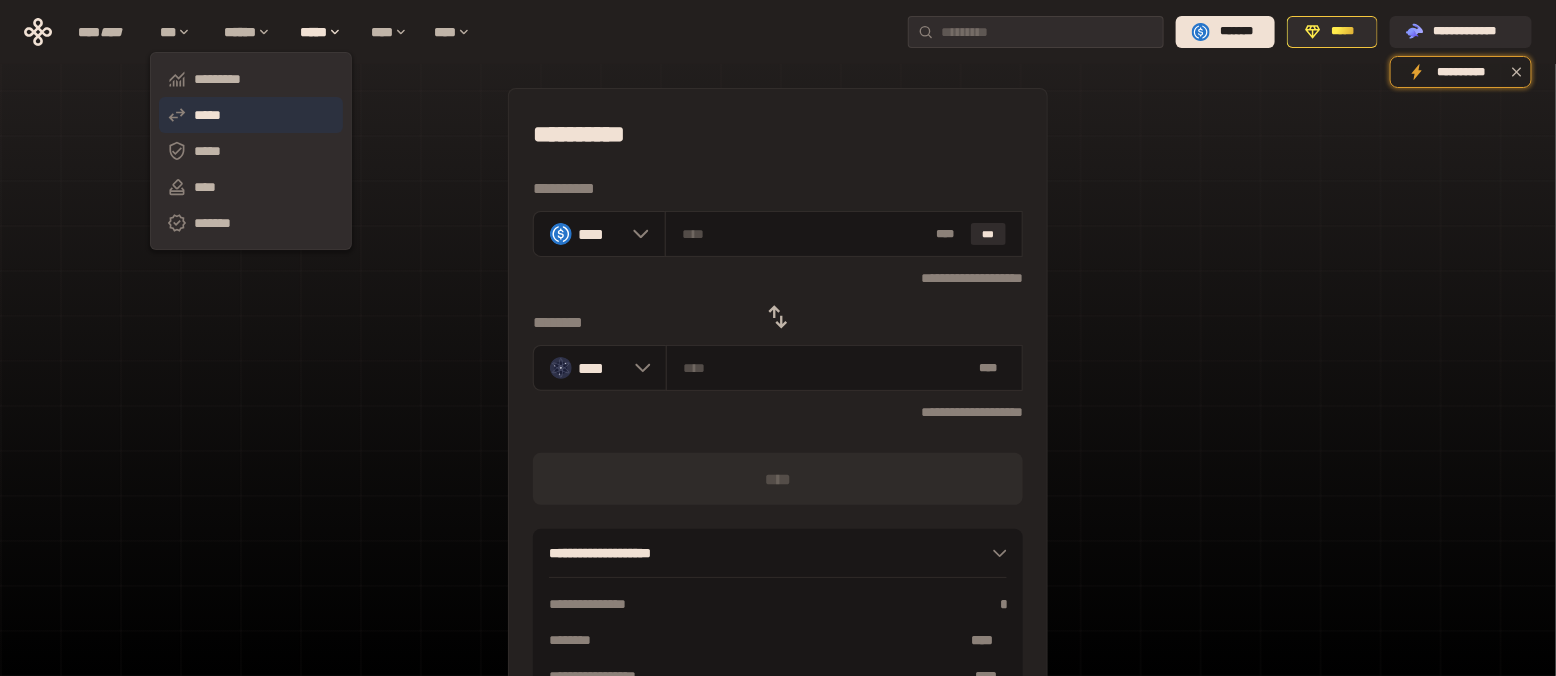 click on "*****" at bounding box center (251, 115) 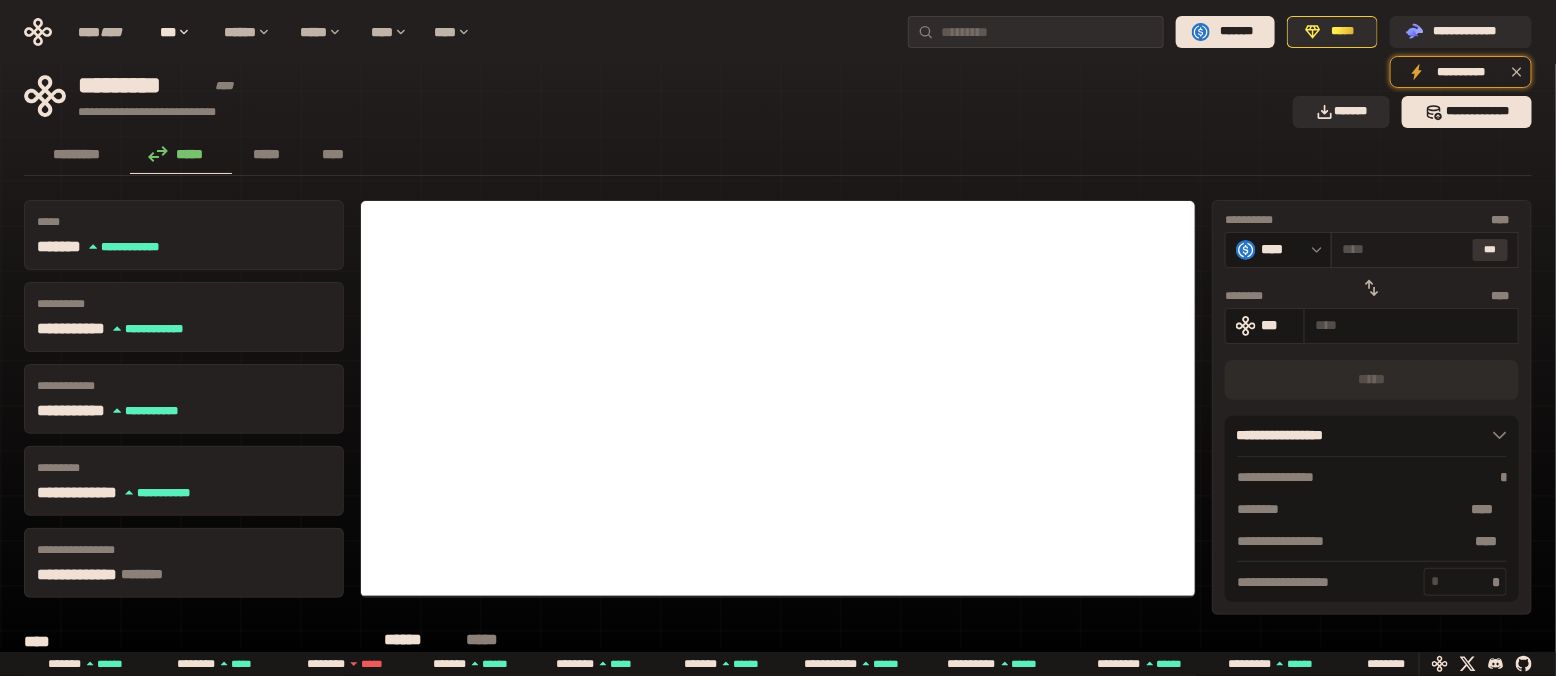 click on "***" at bounding box center [1491, 250] 